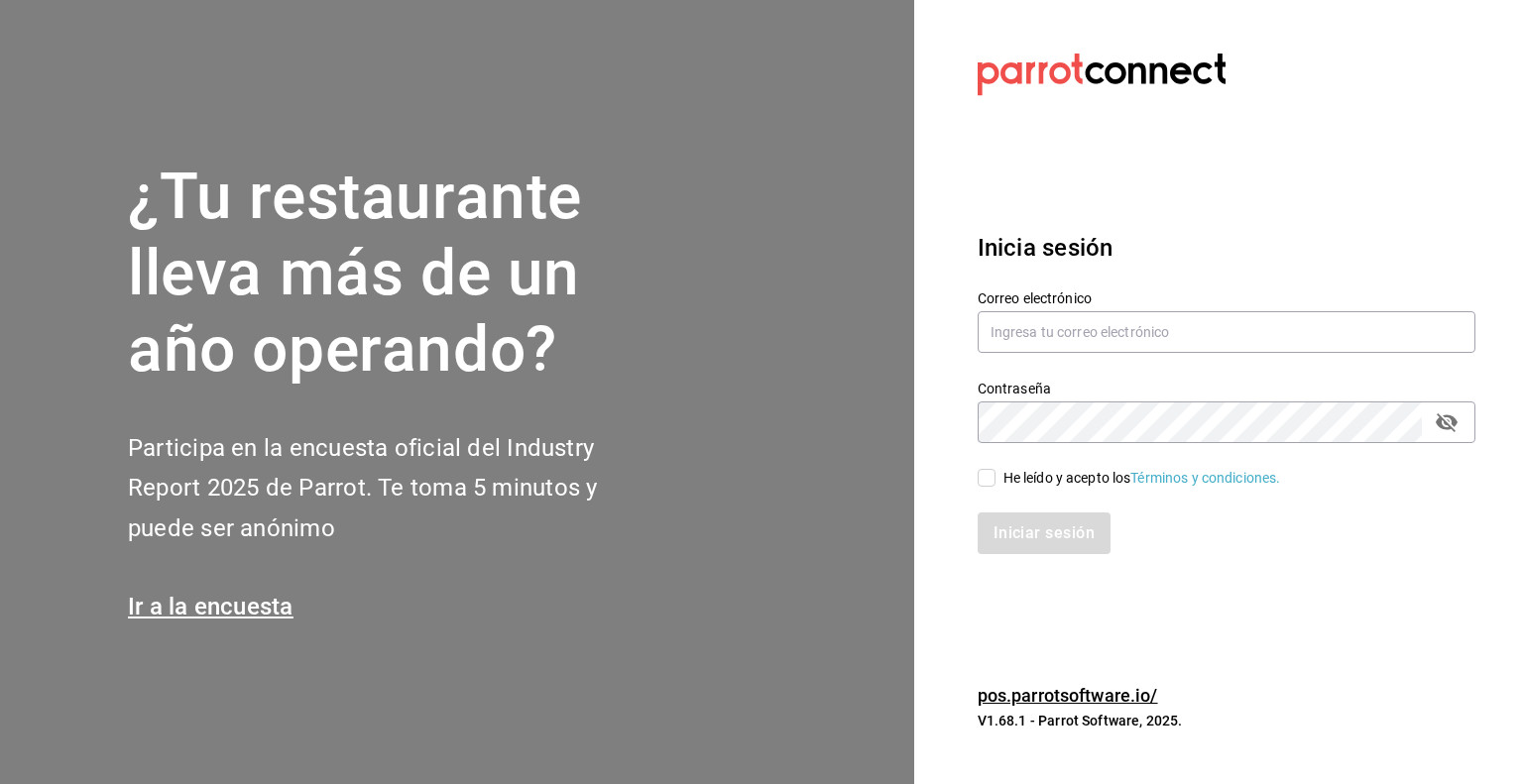 scroll, scrollTop: 0, scrollLeft: 0, axis: both 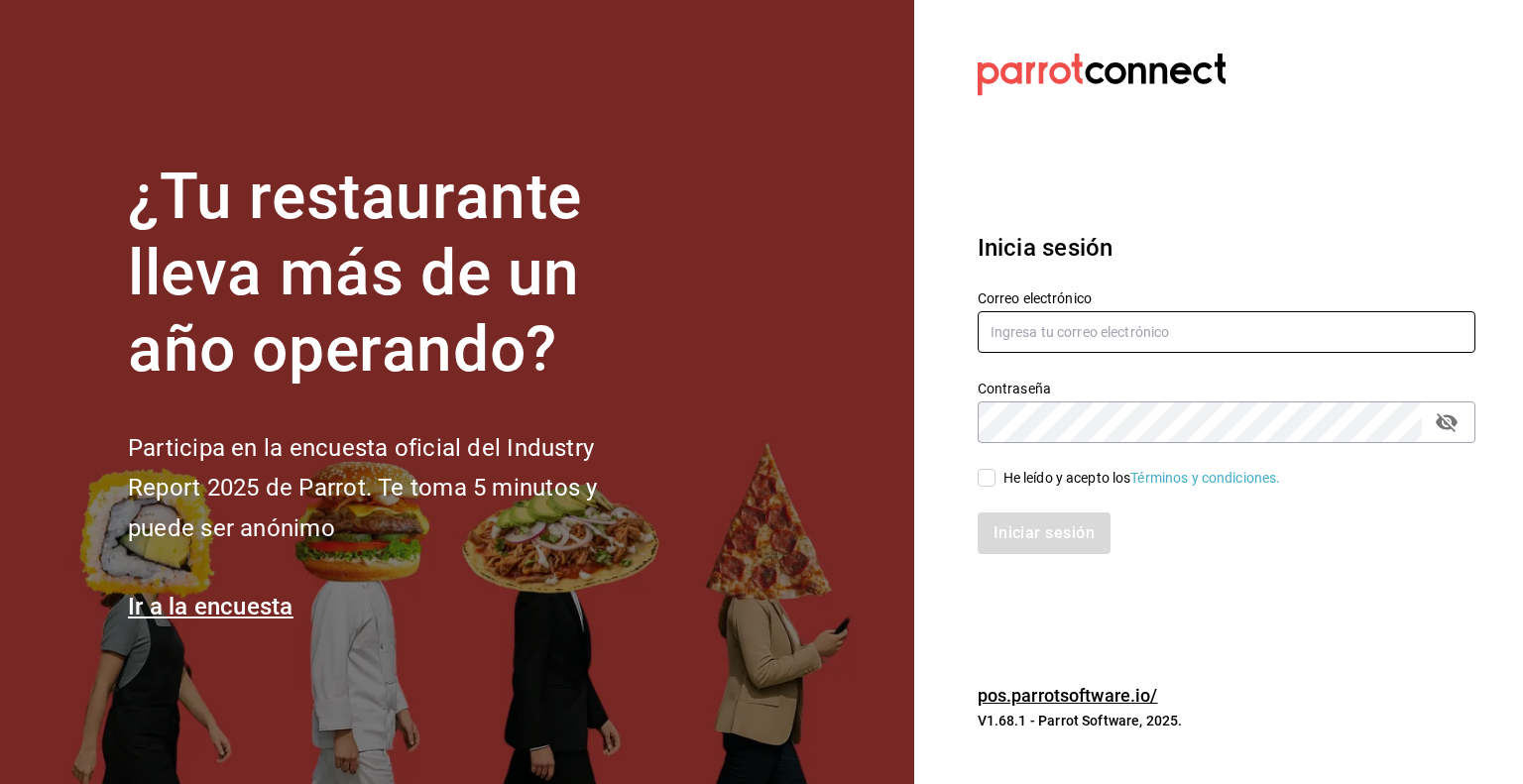 type on "[USERNAME]@example.com" 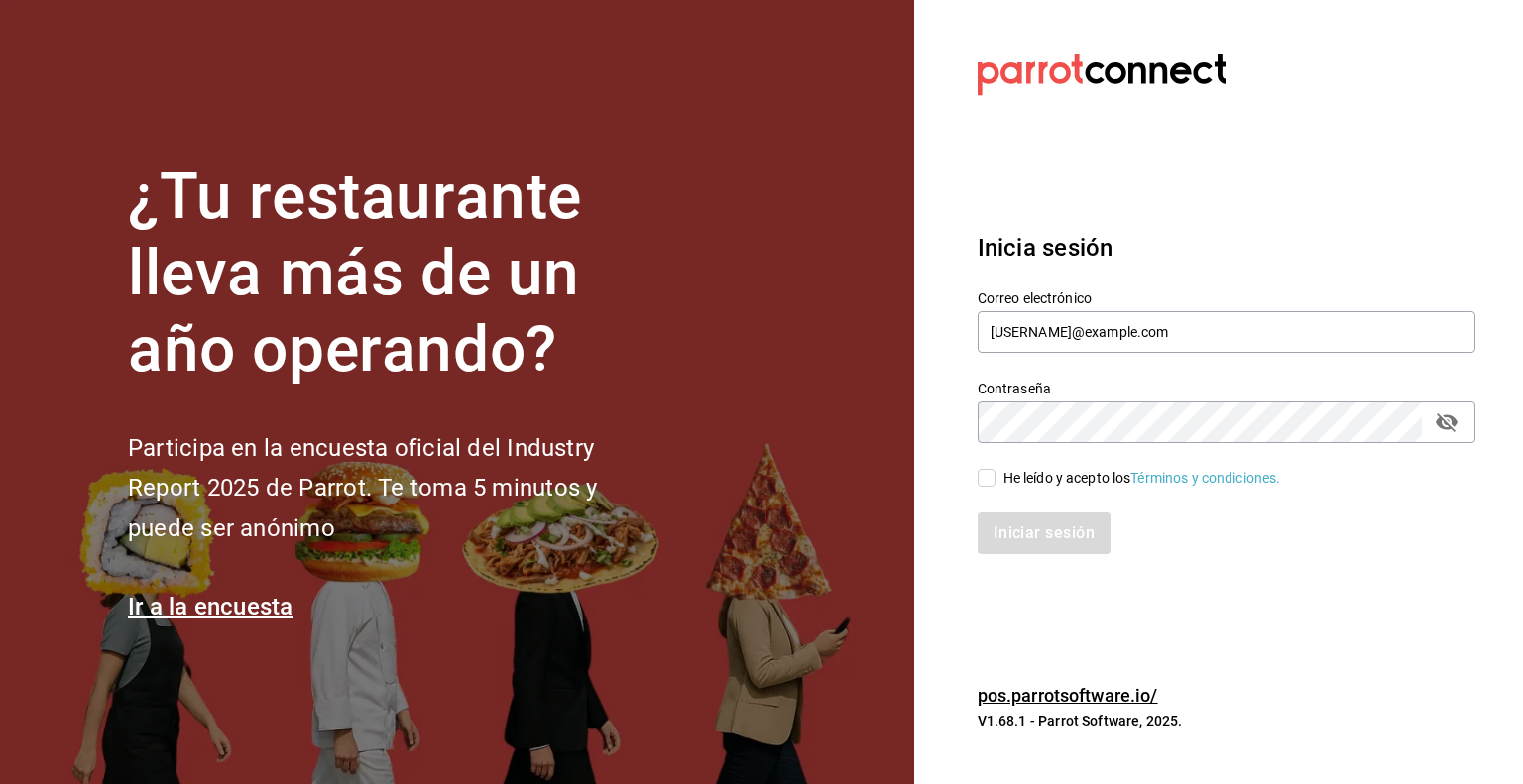 click on "He leído y acepto los  Términos y condiciones." at bounding box center [987, 478] 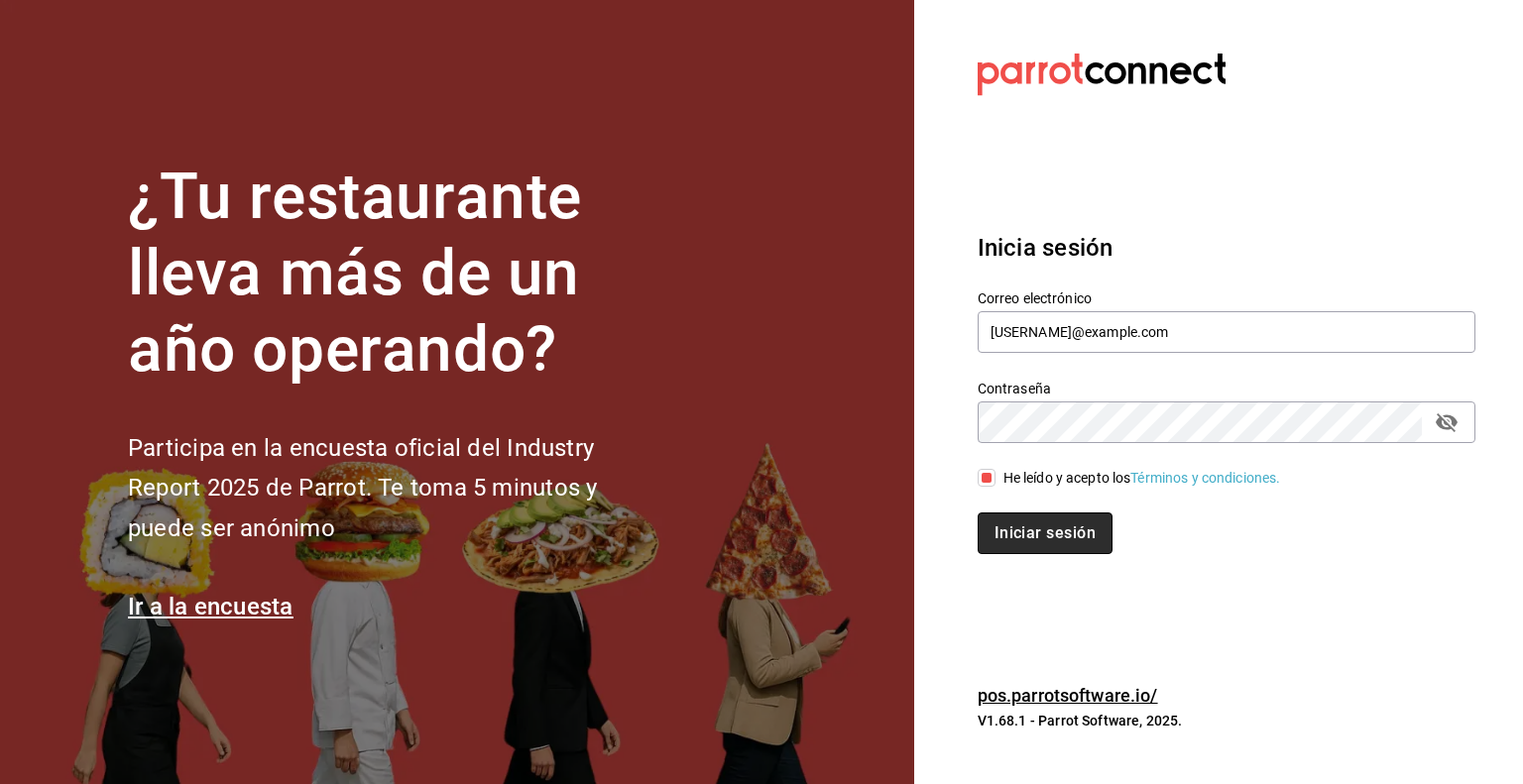 click on "Iniciar sesión" at bounding box center [1045, 533] 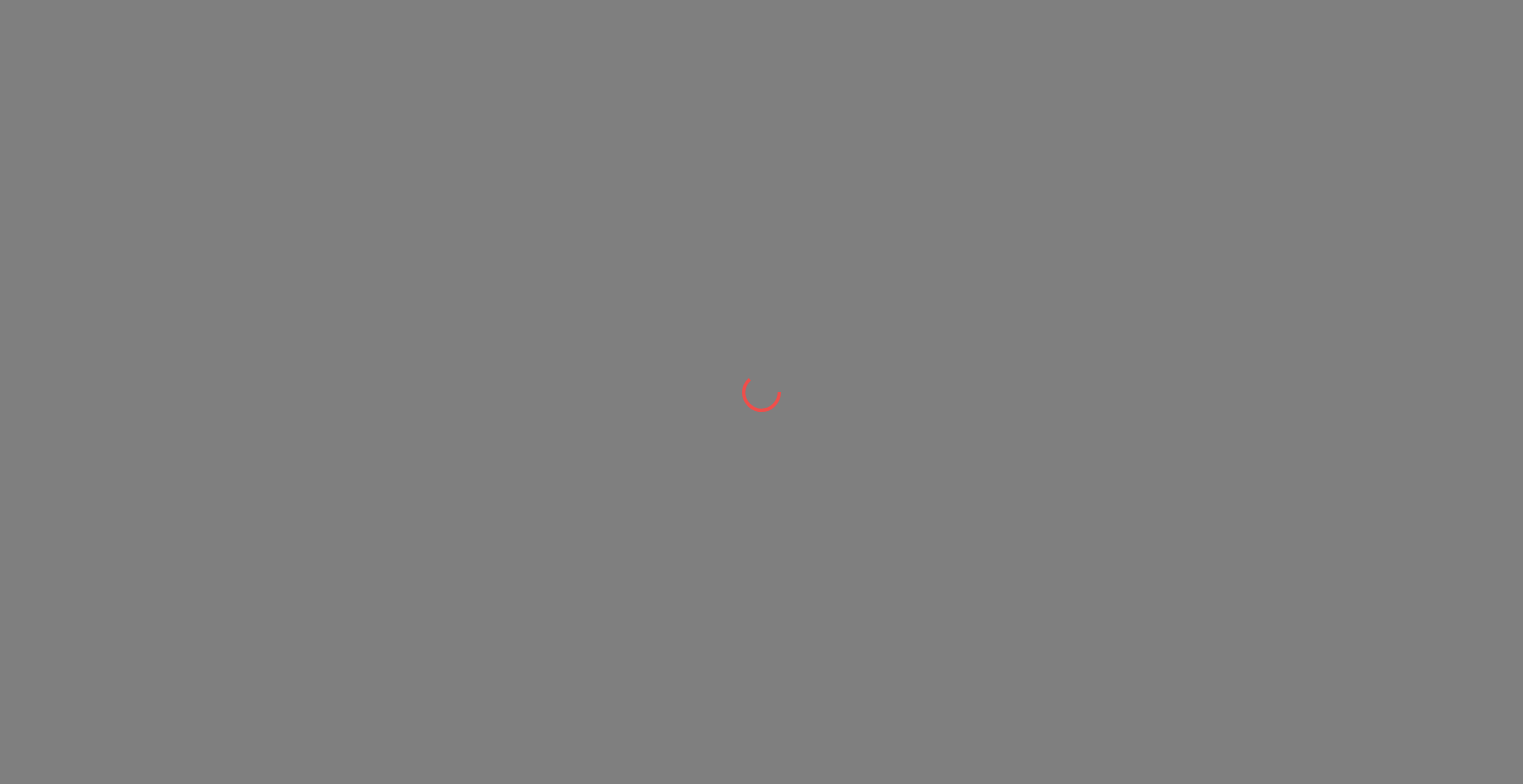 scroll, scrollTop: 0, scrollLeft: 0, axis: both 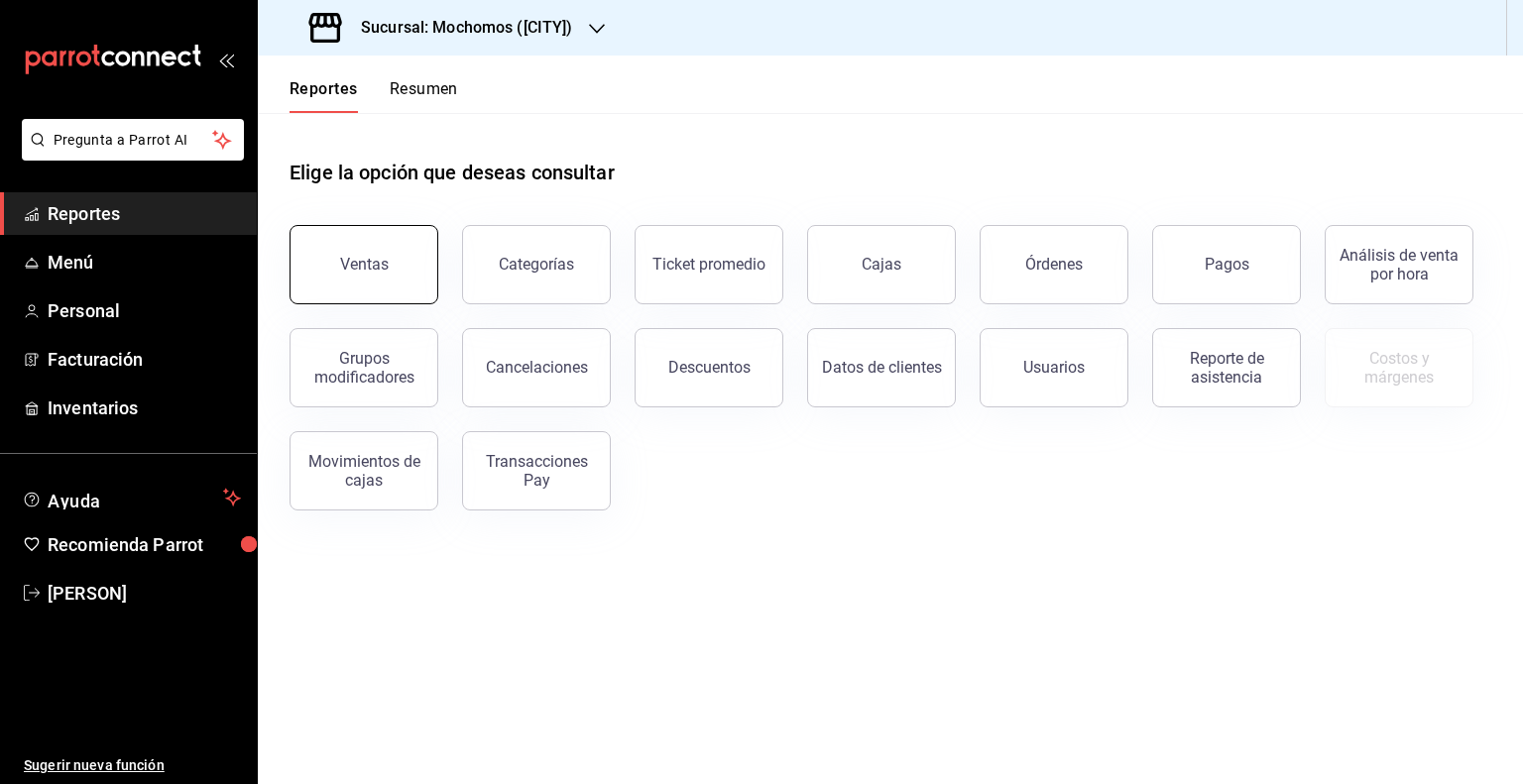 click on "Ventas" at bounding box center (364, 264) 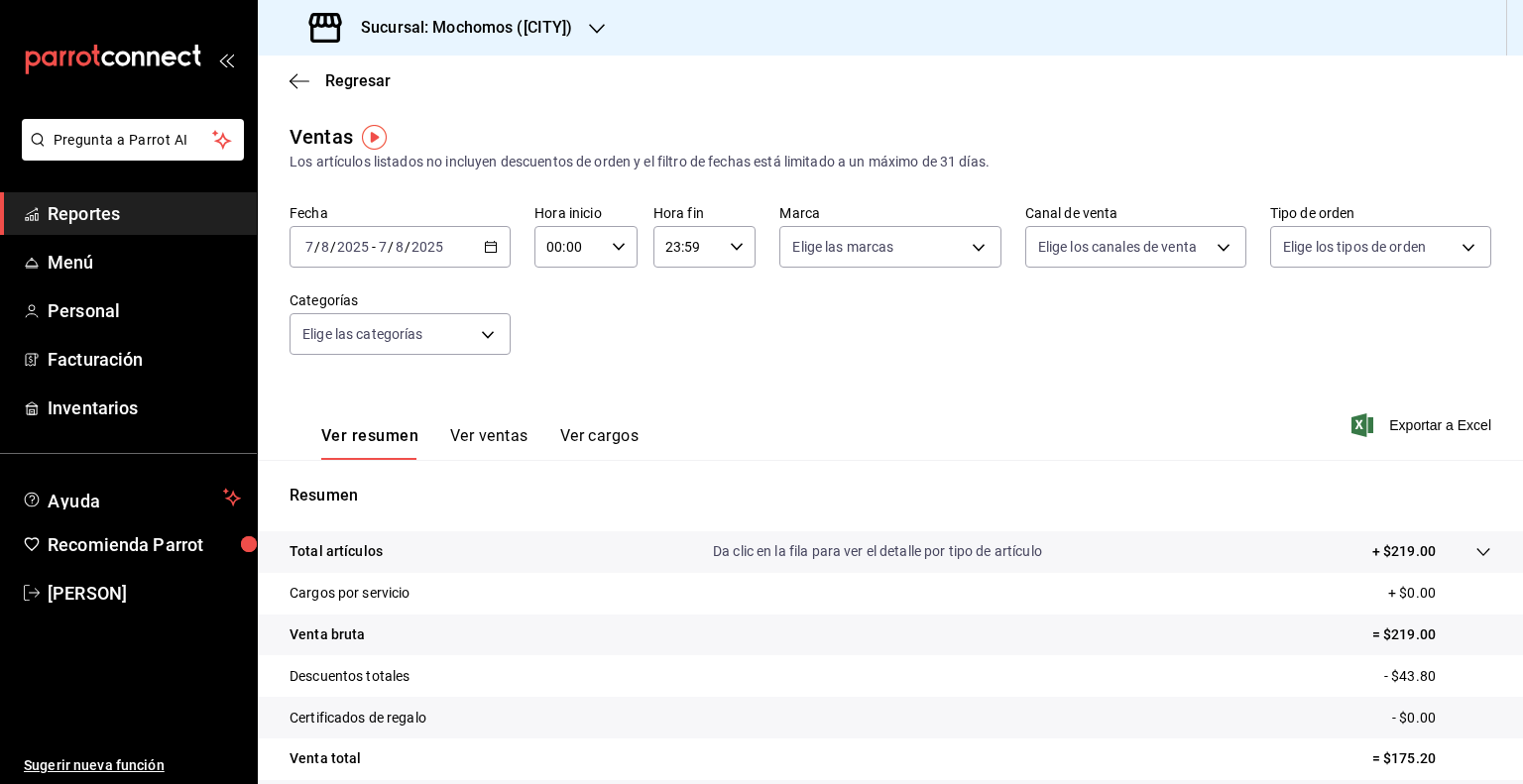 click 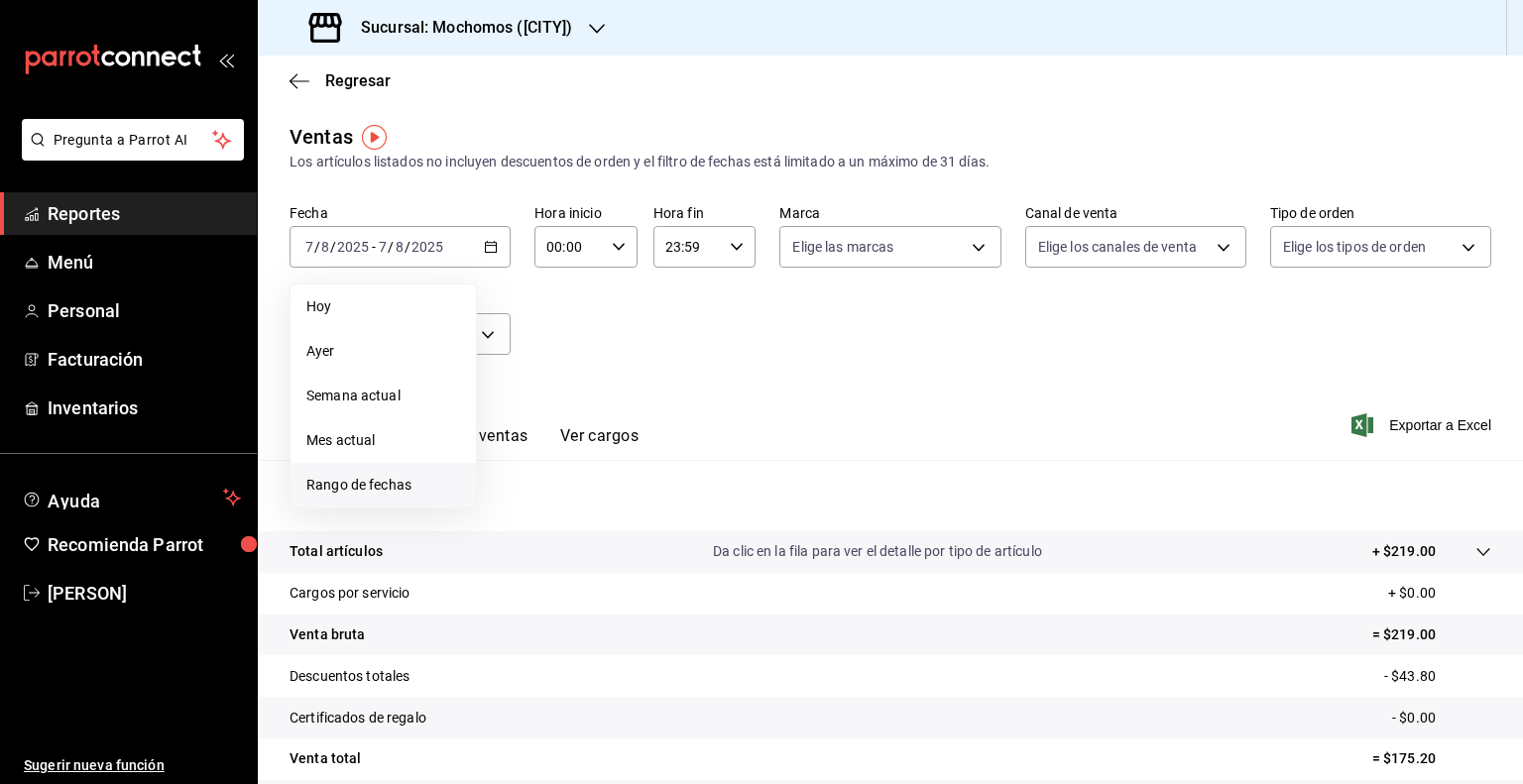 click on "Rango de fechas" at bounding box center (383, 485) 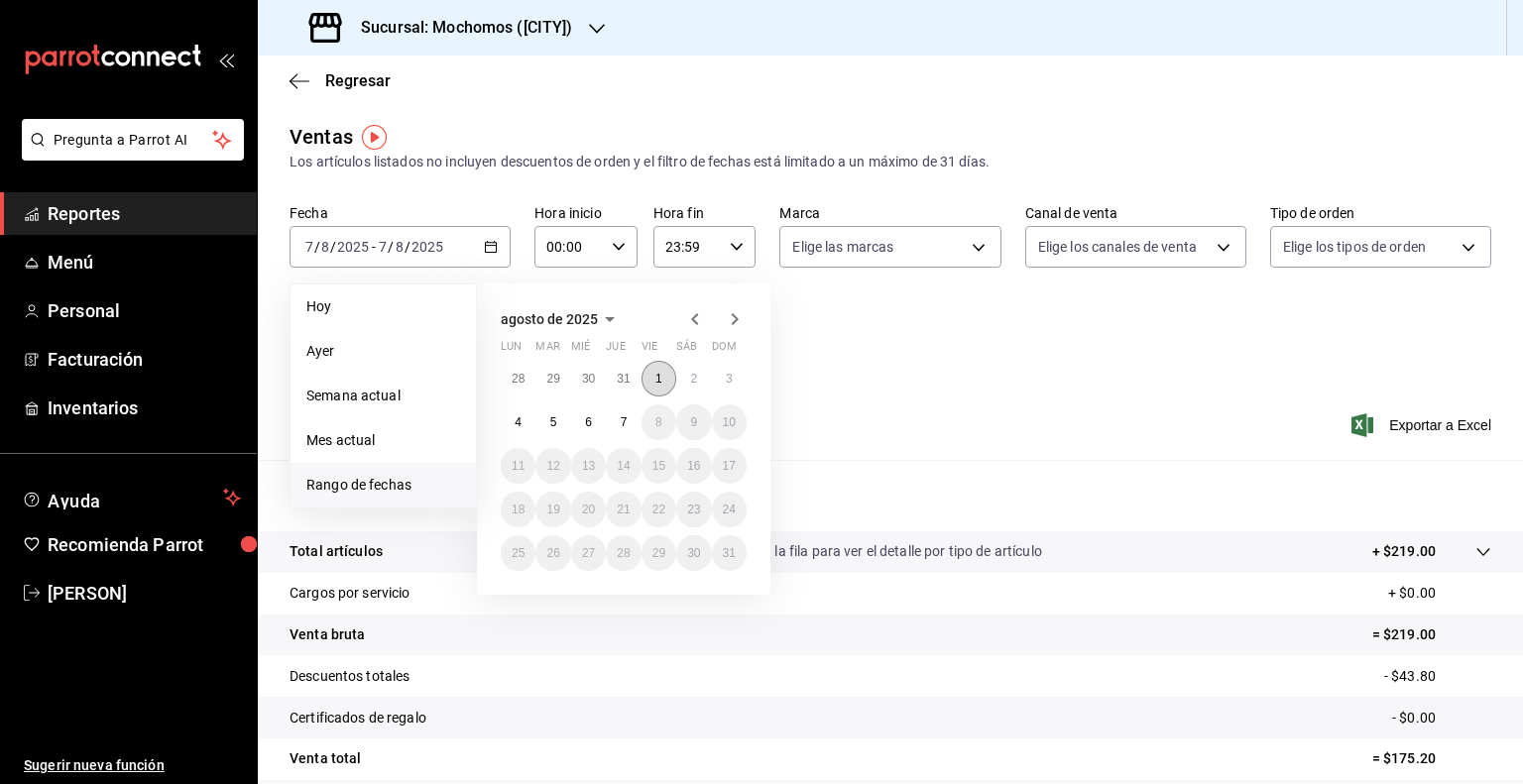 click on "1" at bounding box center [658, 379] 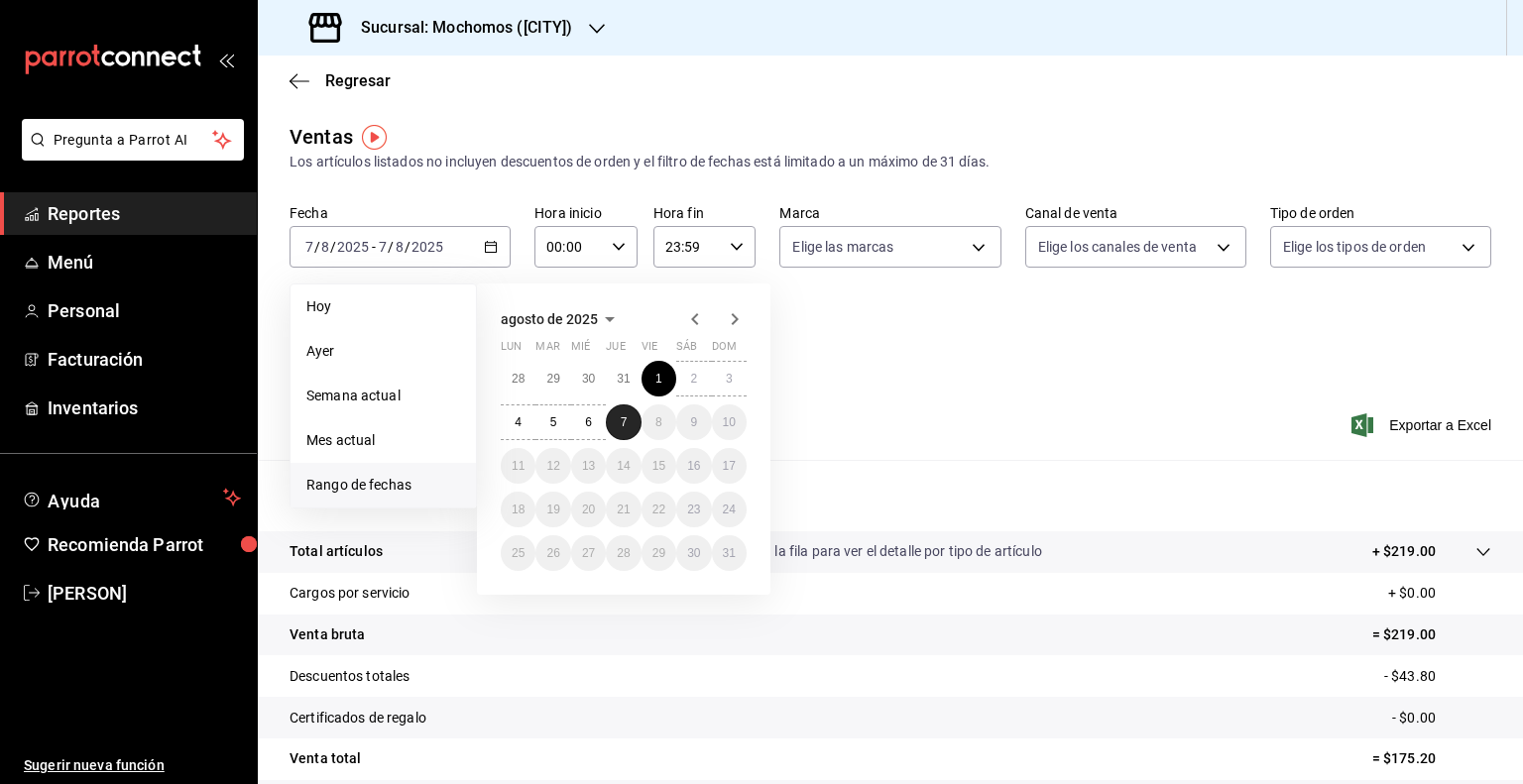 click on "7" at bounding box center [624, 422] 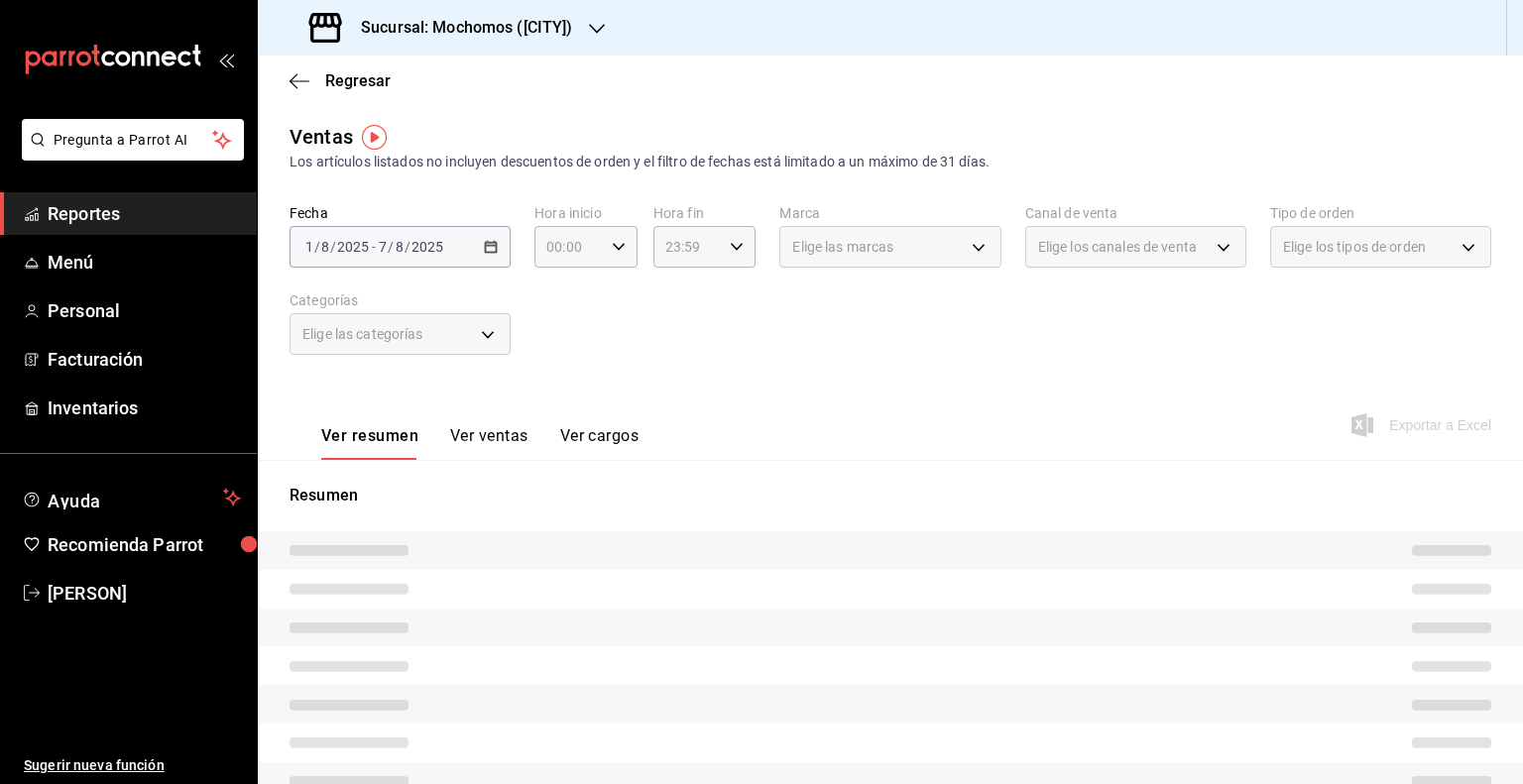 click on "Fecha 2025-08-01 1 / 8 / 2025 - 2025-08-07 7 / 8 / 2025 Hora inicio 00:00 Hora inicio Hora fin 23:59 Hora fin Marca Elige las marcas Canal de venta Elige los canales de venta Tipo de orden Elige los tipos de orden Categorías Elige las categorías" at bounding box center [890, 291] 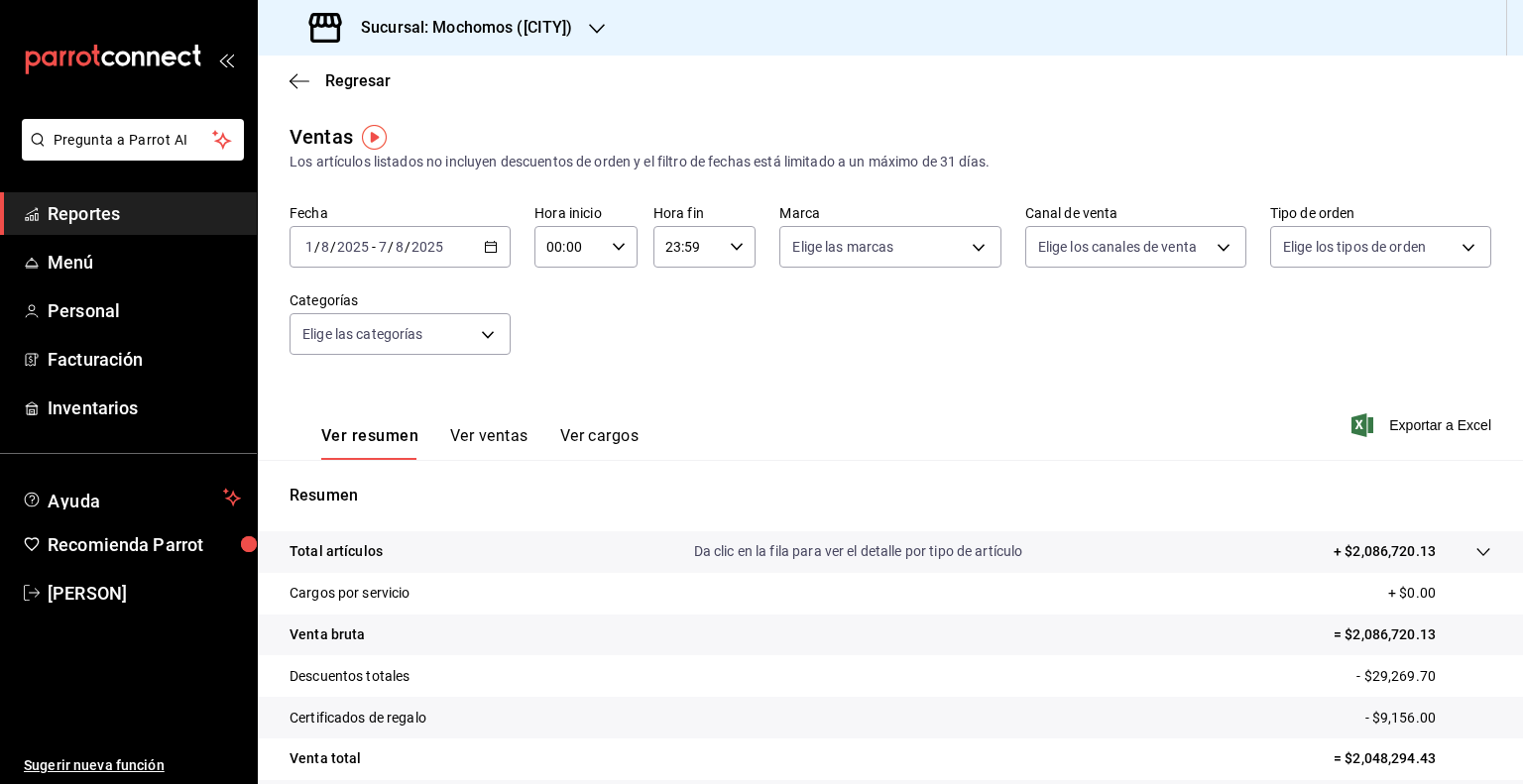 click on "00:00 Hora inicio" at bounding box center [586, 247] 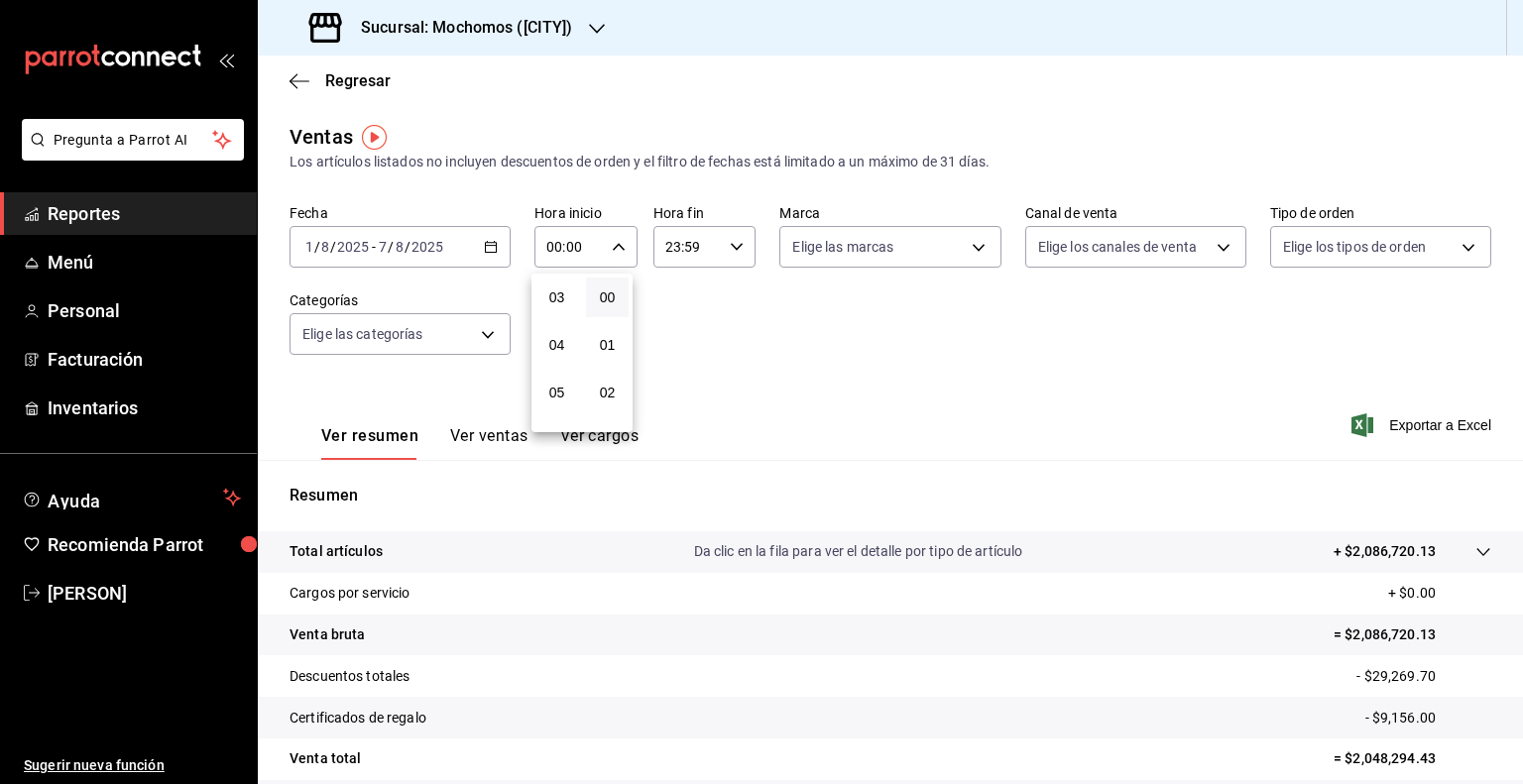 scroll, scrollTop: 157, scrollLeft: 0, axis: vertical 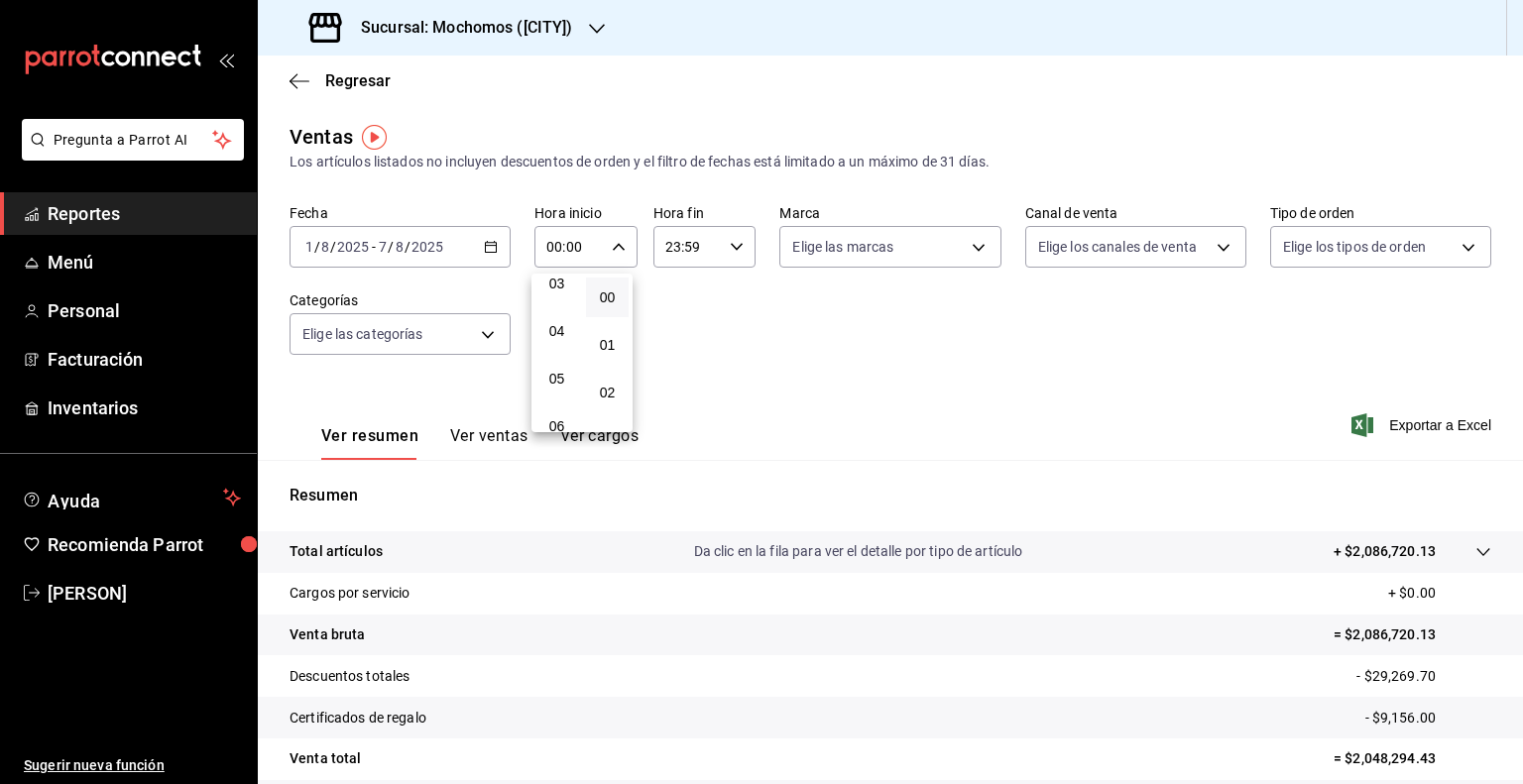 click on "05" at bounding box center [556, 379] 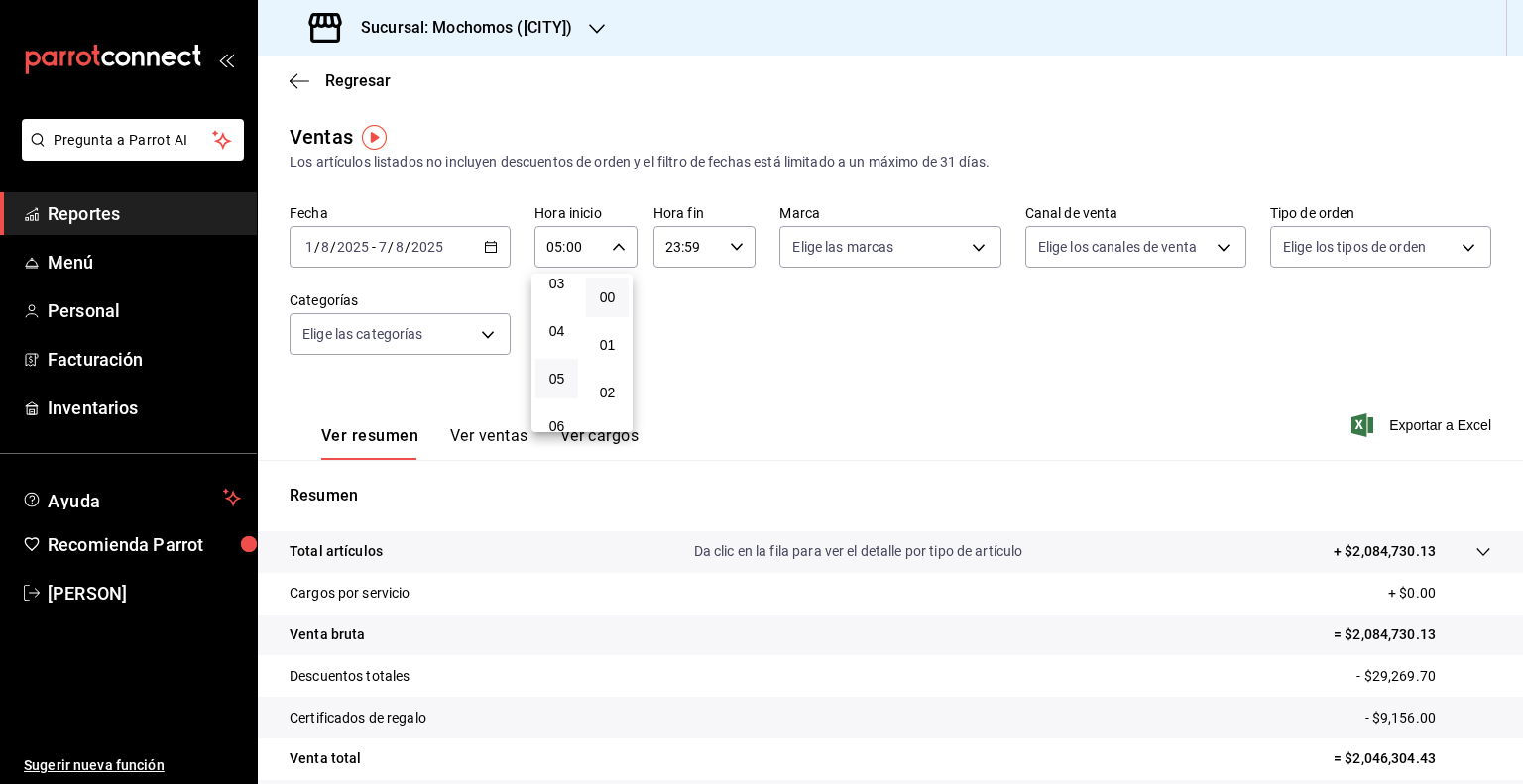 click at bounding box center (762, 392) 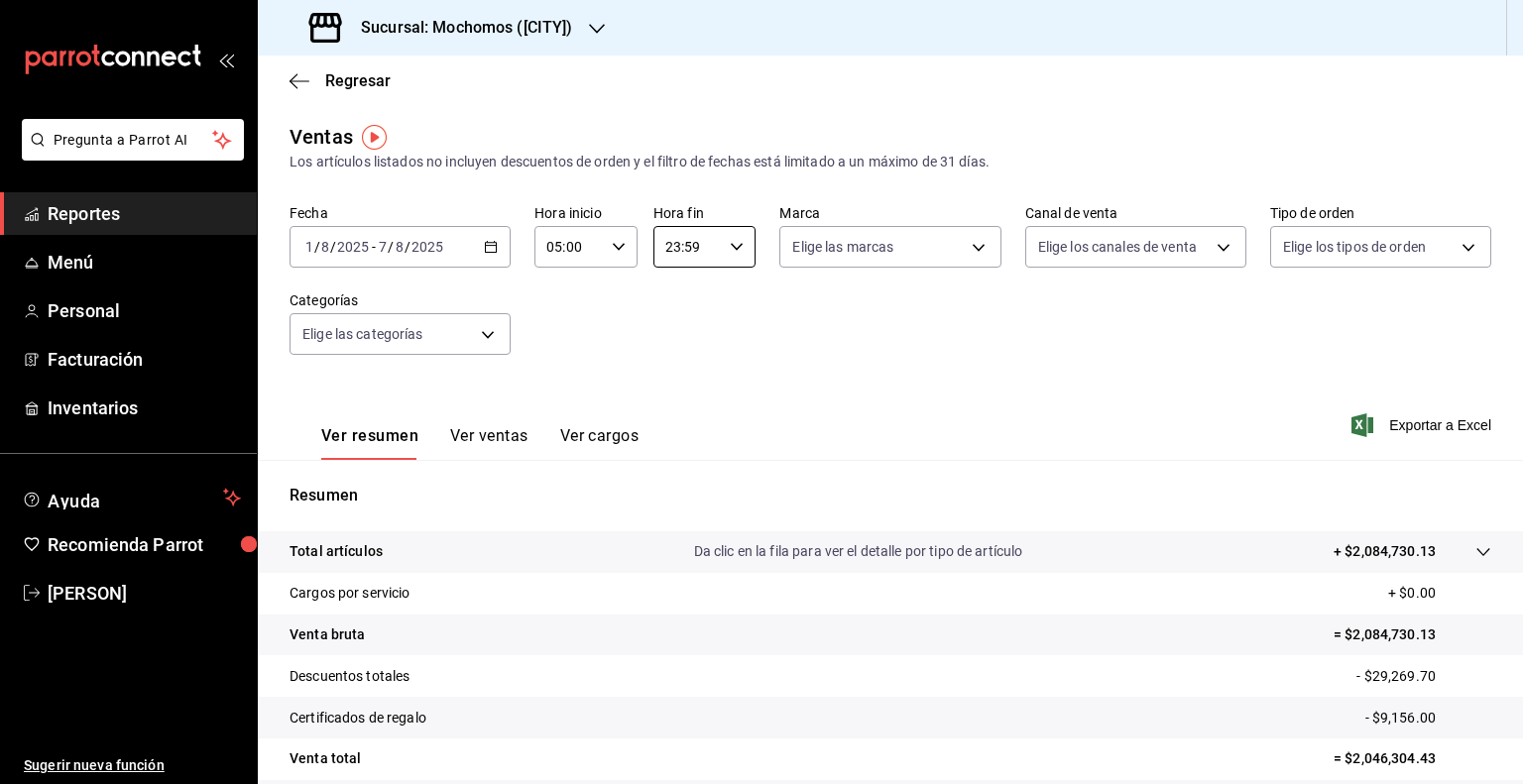 click on "23:59" at bounding box center [688, 247] 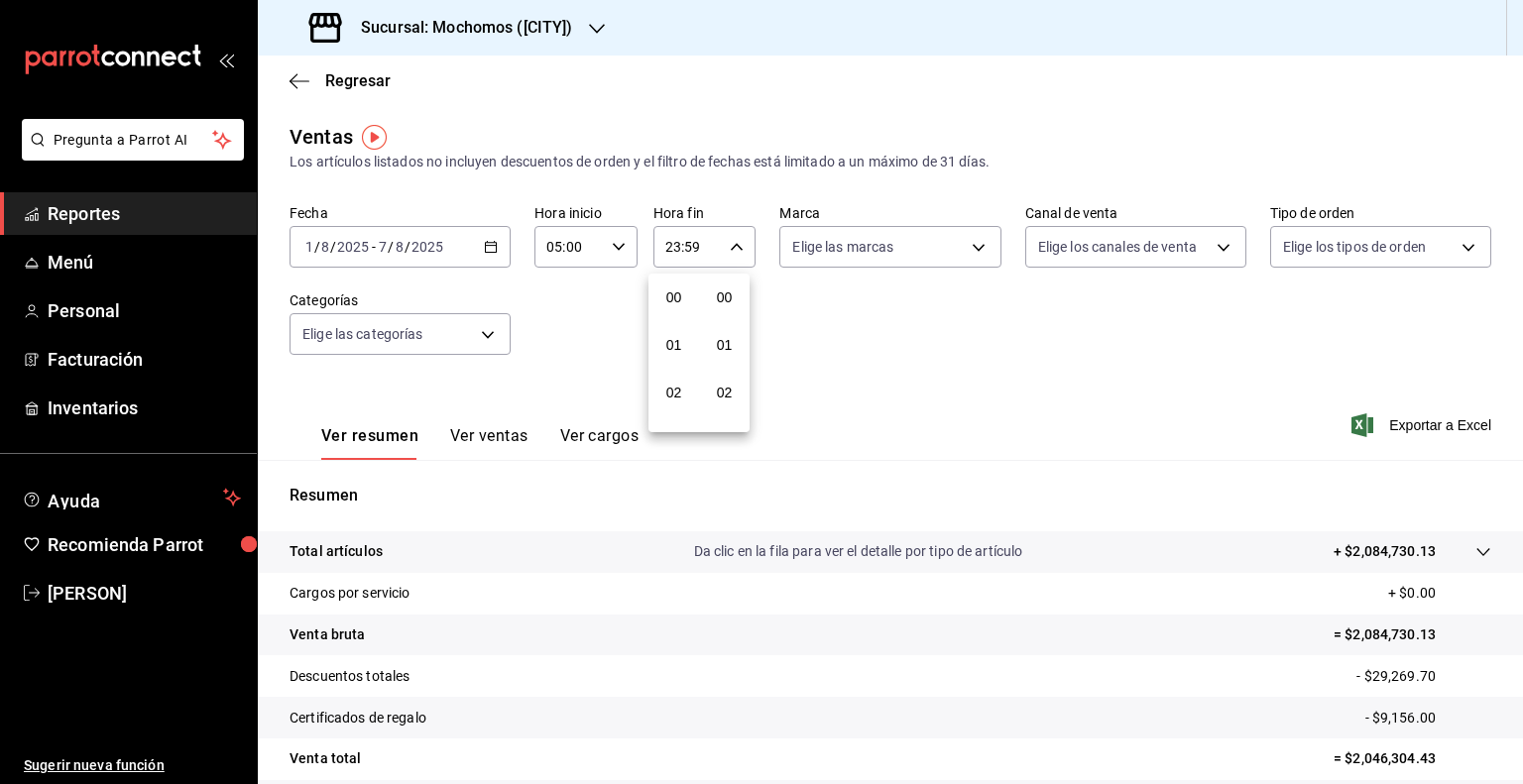 scroll, scrollTop: 1002, scrollLeft: 0, axis: vertical 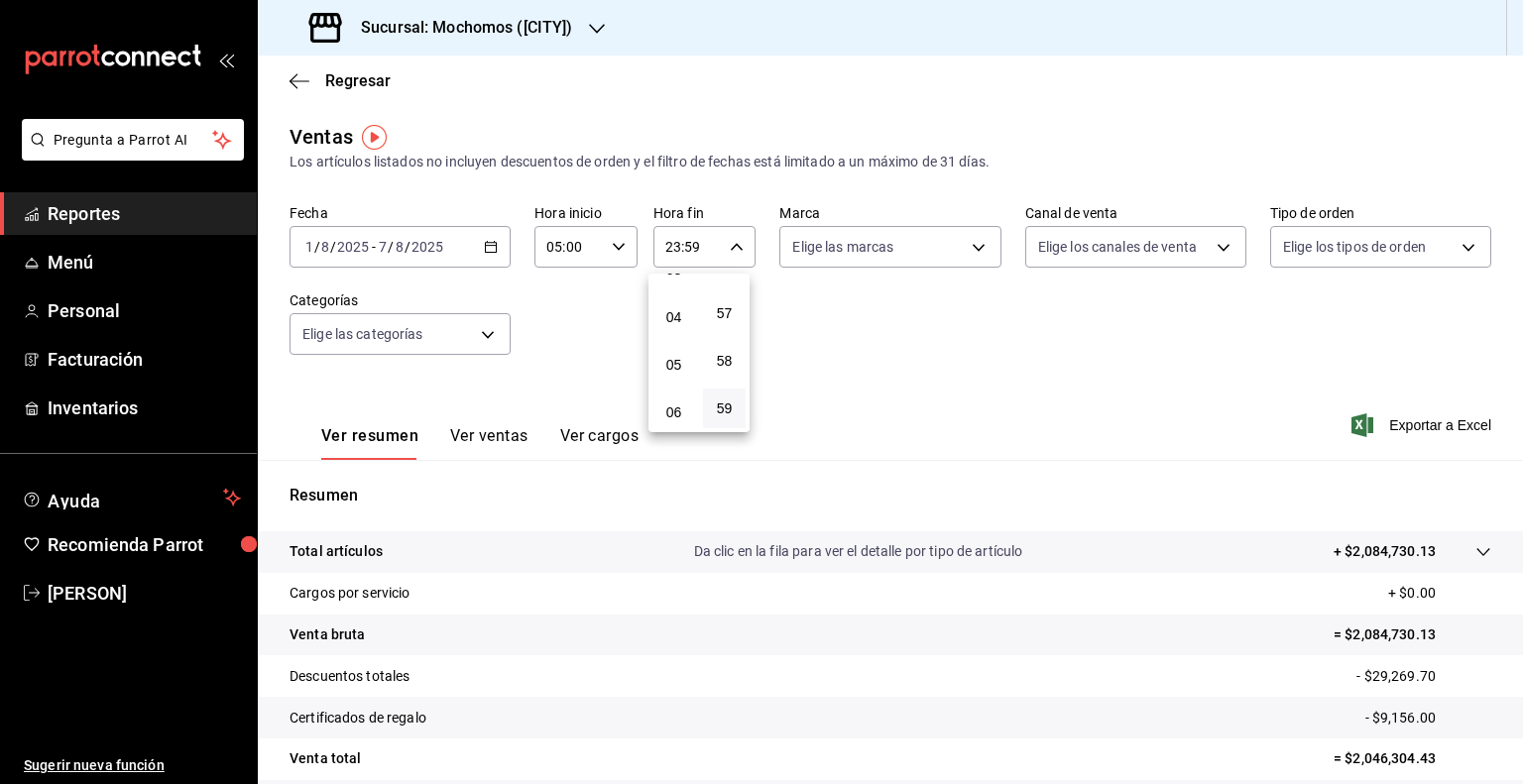 click on "05" at bounding box center [673, 365] 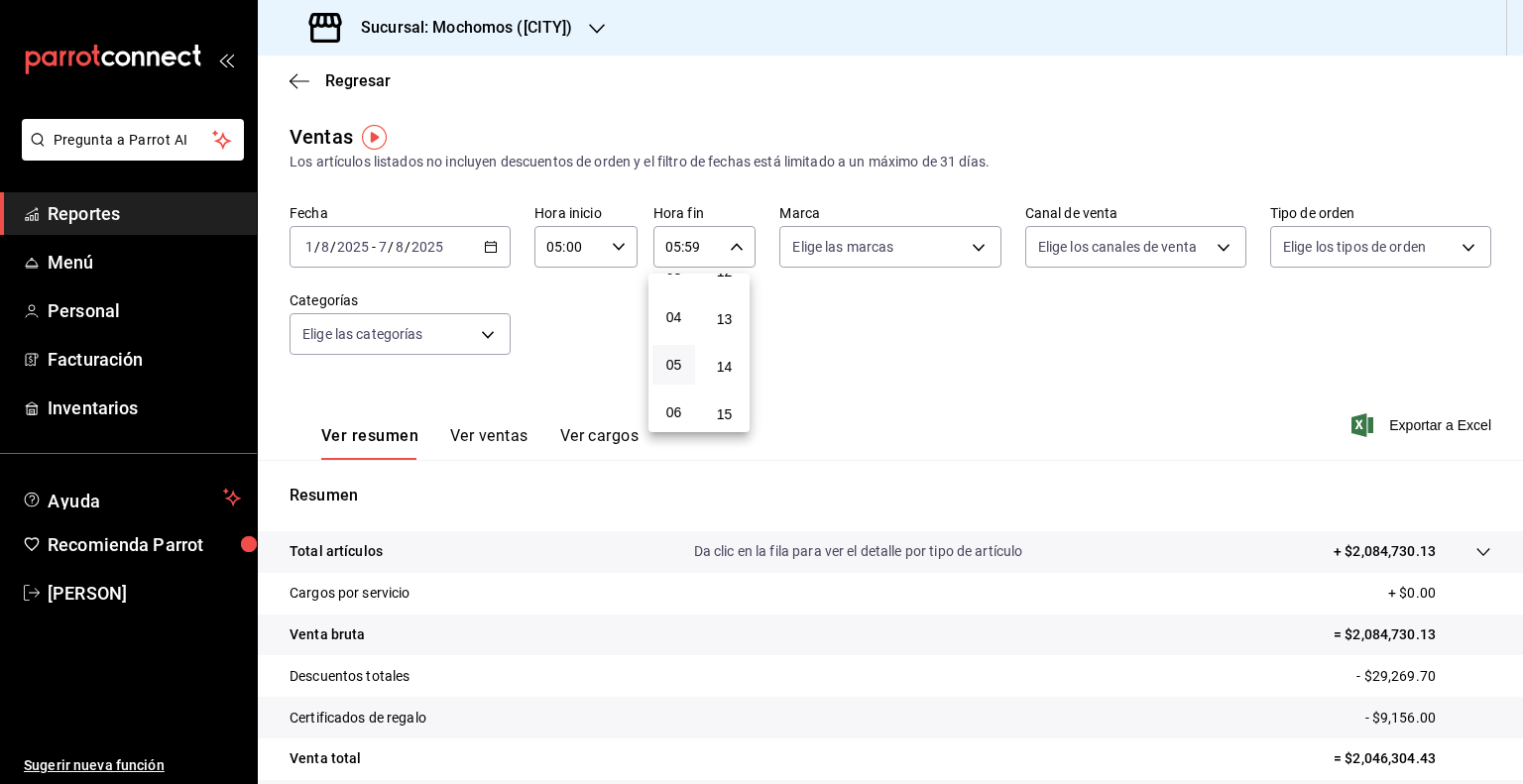 scroll, scrollTop: 0, scrollLeft: 0, axis: both 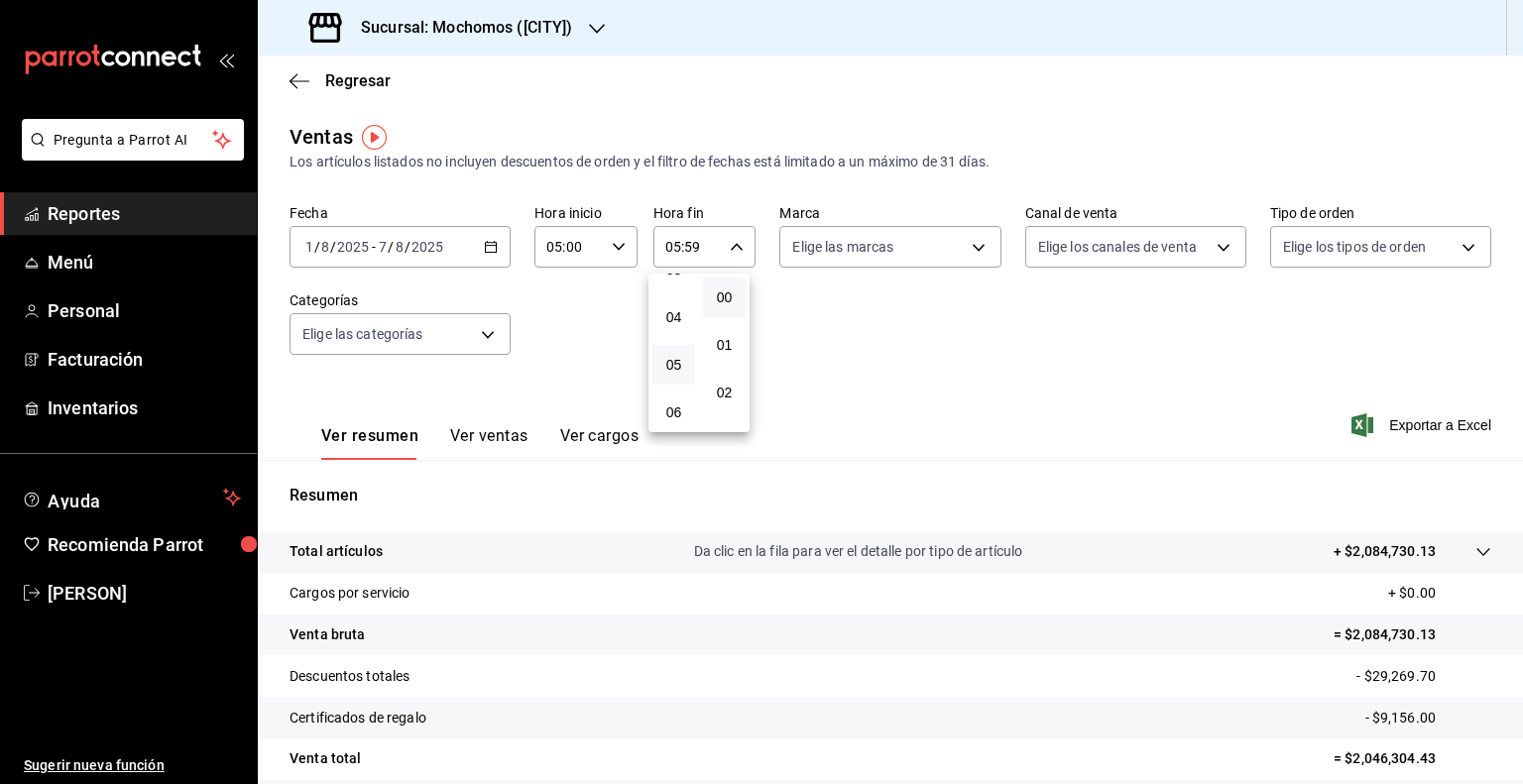 click on "00" at bounding box center (724, 297) 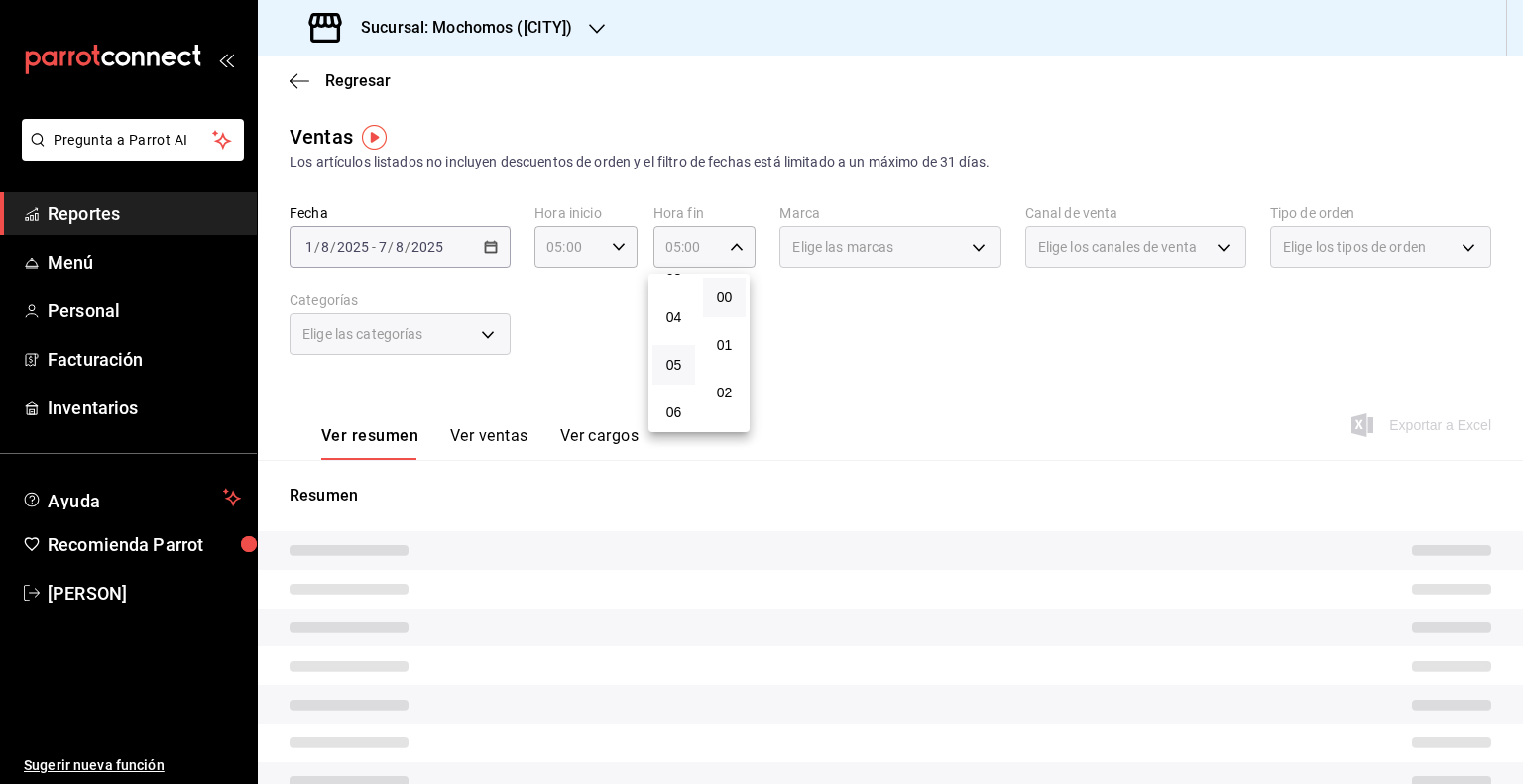click at bounding box center [762, 392] 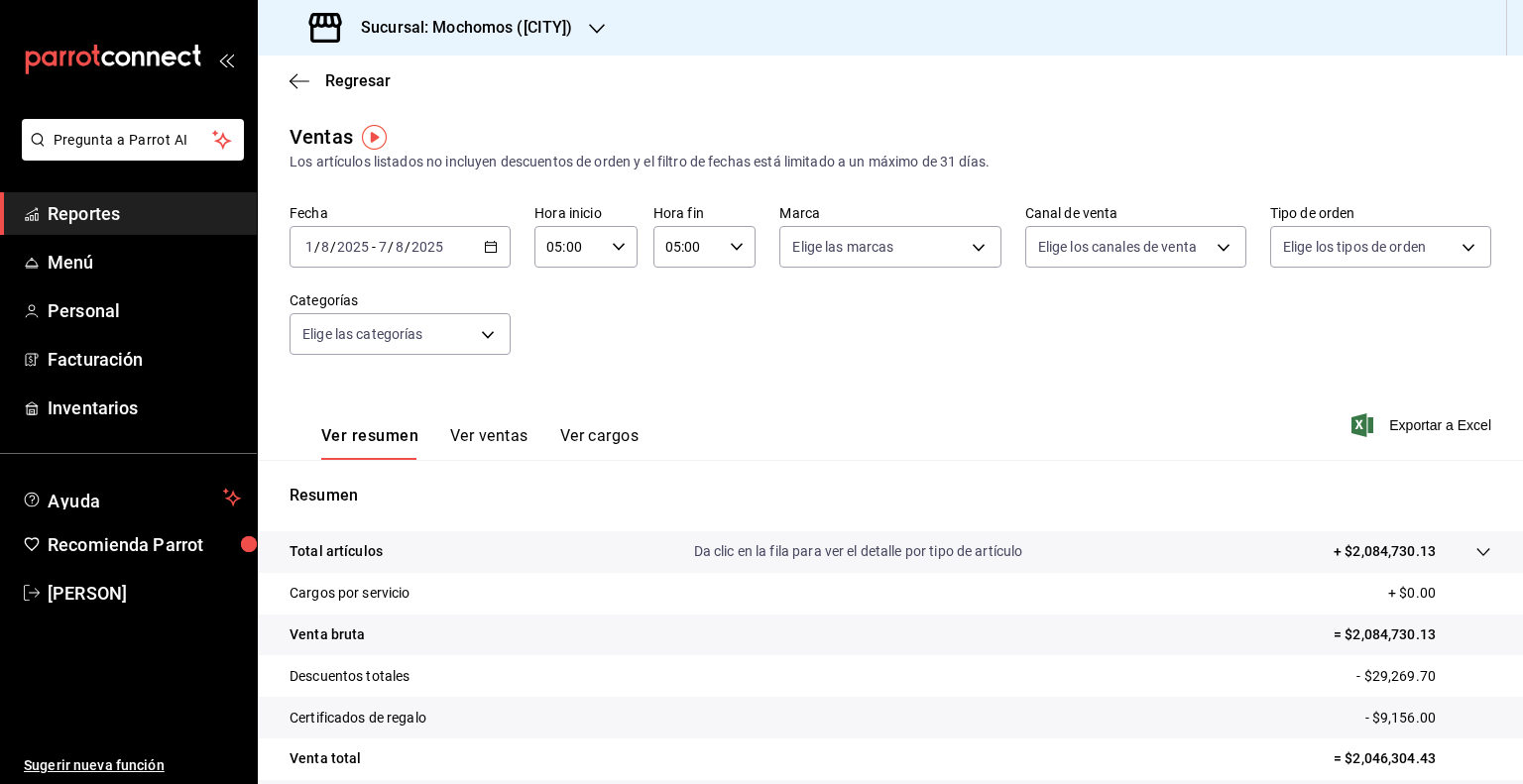 click on "Pregunta a Parrot AI Reportes   Menú   Personal   Facturación   Inventarios   Ayuda Recomienda Parrot   [PERSON]   Sugerir nueva función   Sucursal: Mochomos ([CITY]) Regresar Ventas Los artículos listados no incluyen descuentos de orden y el filtro de fechas está limitado a un máximo de 31 días. Fecha 2025-08-01 1 / 8 / 2025 - 2025-08-07 7 / 8 / 2025 Hora inicio 05:00 Hora inicio Hora fin 05:00 Hora fin Marca Elige las marcas Canal de venta Elige los canales de venta Tipo de orden Elige los tipos de orden Categorías Elige las categorías Ver resumen Ver ventas Ver cargos Exportar a Excel Resumen Total artículos Da clic en la fila para ver el detalle por tipo de artículo + $2,084,730.13 Cargos por servicio + $0.00 Venta bruta = $2,084,730.13 Descuentos totales - $29,269.70 Certificados de regalo - $9,156.00 Venta total = $2,046,304.43 Impuestos - $151,578.11 Venta neta = $1,894,726.32 Pregunta a Parrot AI Reportes   Menú   Personal   Facturación   Inventarios   Ayuda Recomienda Parrot" at bounding box center [762, 392] 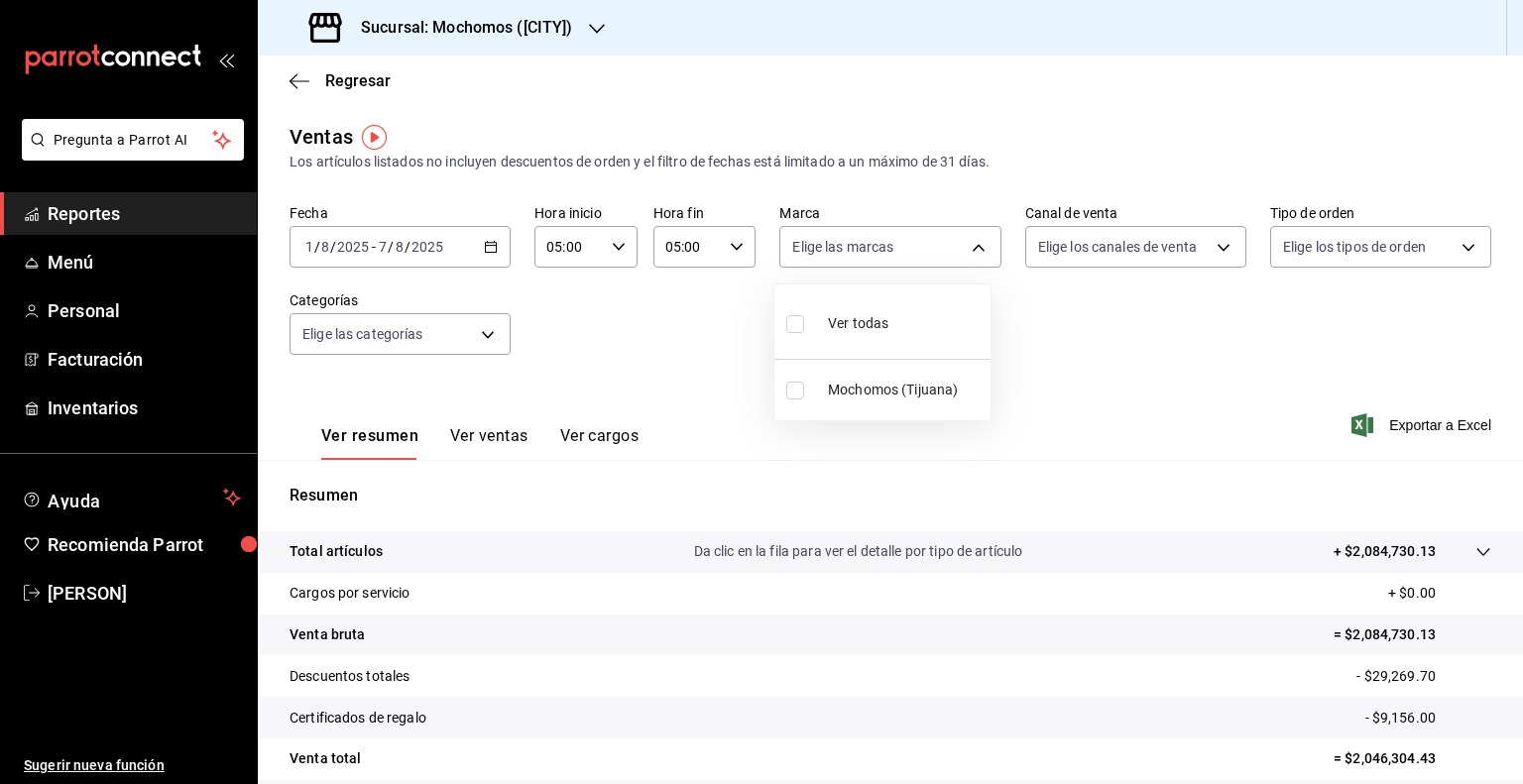 click on "Mochomos (Tijuana)" at bounding box center (882, 390) 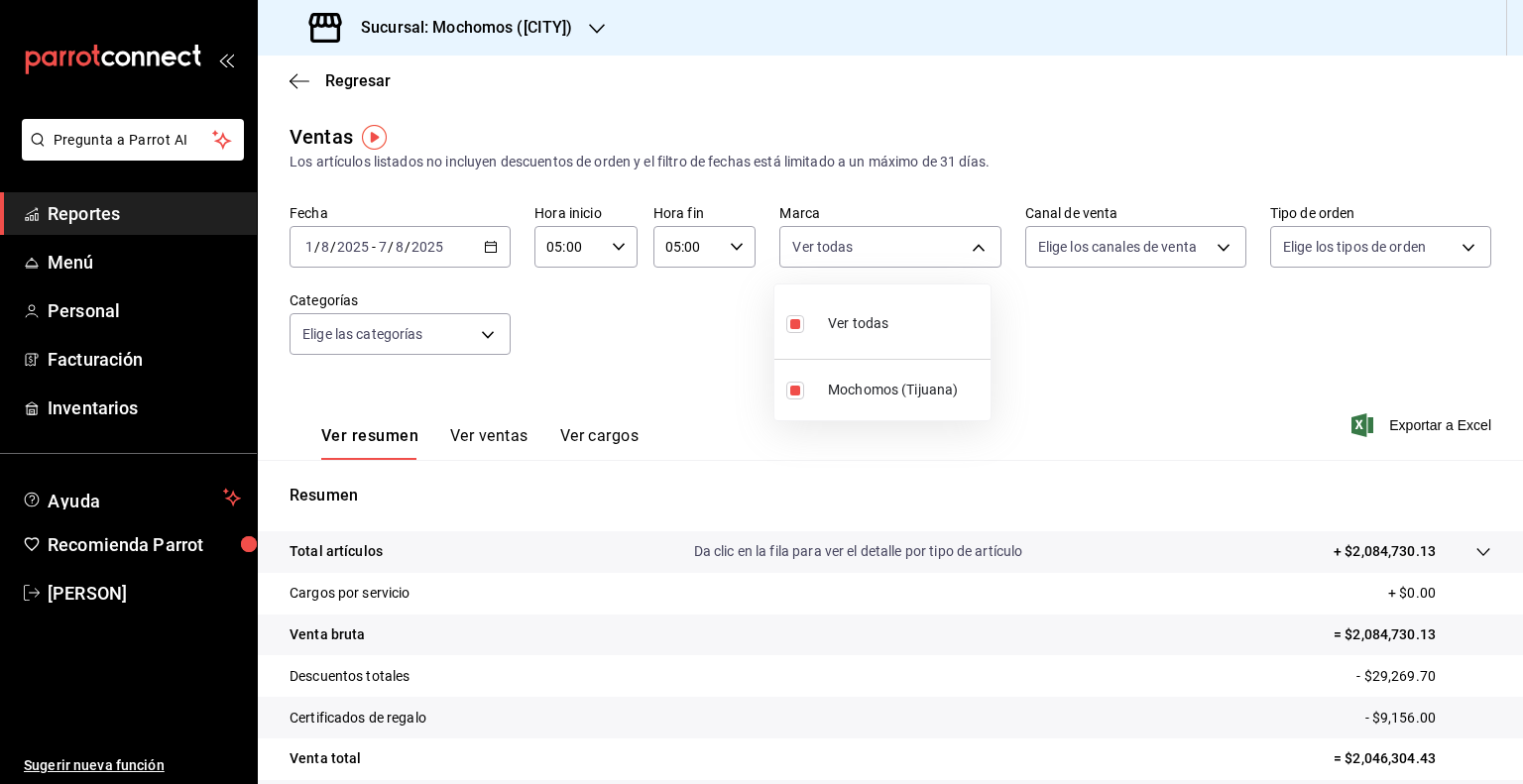 click at bounding box center (762, 392) 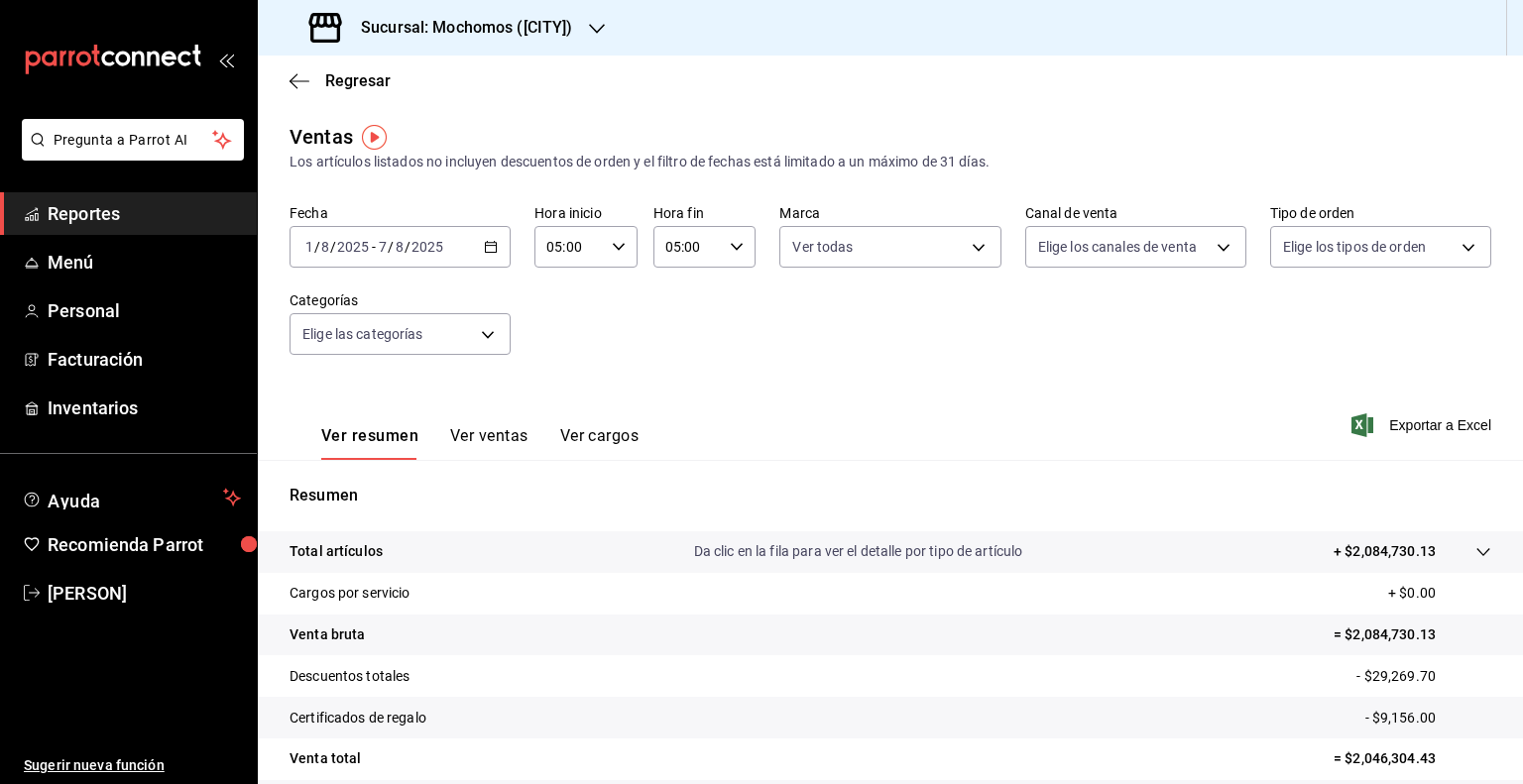 click on "Pregunta a Parrot AI Reportes   Menú   Personal   Facturación   Inventarios   Ayuda Recomienda Parrot   [PERSON]   Sugerir nueva función   Sucursal: Mochomos ([CITY]) Regresar Ventas Los artículos listados no incluyen descuentos de orden y el filtro de fechas está limitado a un máximo de 31 días. Fecha 2025-08-01 1 / 8 / 2025 - 2025-08-07 7 / 8 / 2025 Hora inicio 05:00 Hora inicio Hora fin 05:00 Hora fin Marca Ver todas c300ab0f-4e96-434a-ab79-9fec8b673c9f Canal de venta Elige los canales de venta Tipo de orden Elige los tipos de orden Categorías Elige las categorías Ver resumen Ver ventas Ver cargos Exportar a Excel Resumen Total artículos Da clic en la fila para ver el detalle por tipo de artículo + $2,084,730.13 Cargos por servicio + $0.00 Venta bruta = $2,084,730.13 Descuentos totales - $29,269.70 Certificados de regalo - $9,156.00 Venta total = $2,046,304.43 Impuestos - $151,578.11 Venta neta = $1,894,726.32 Pregunta a Parrot AI Reportes   Menú   Personal   Facturación   Inventarios" at bounding box center [762, 392] 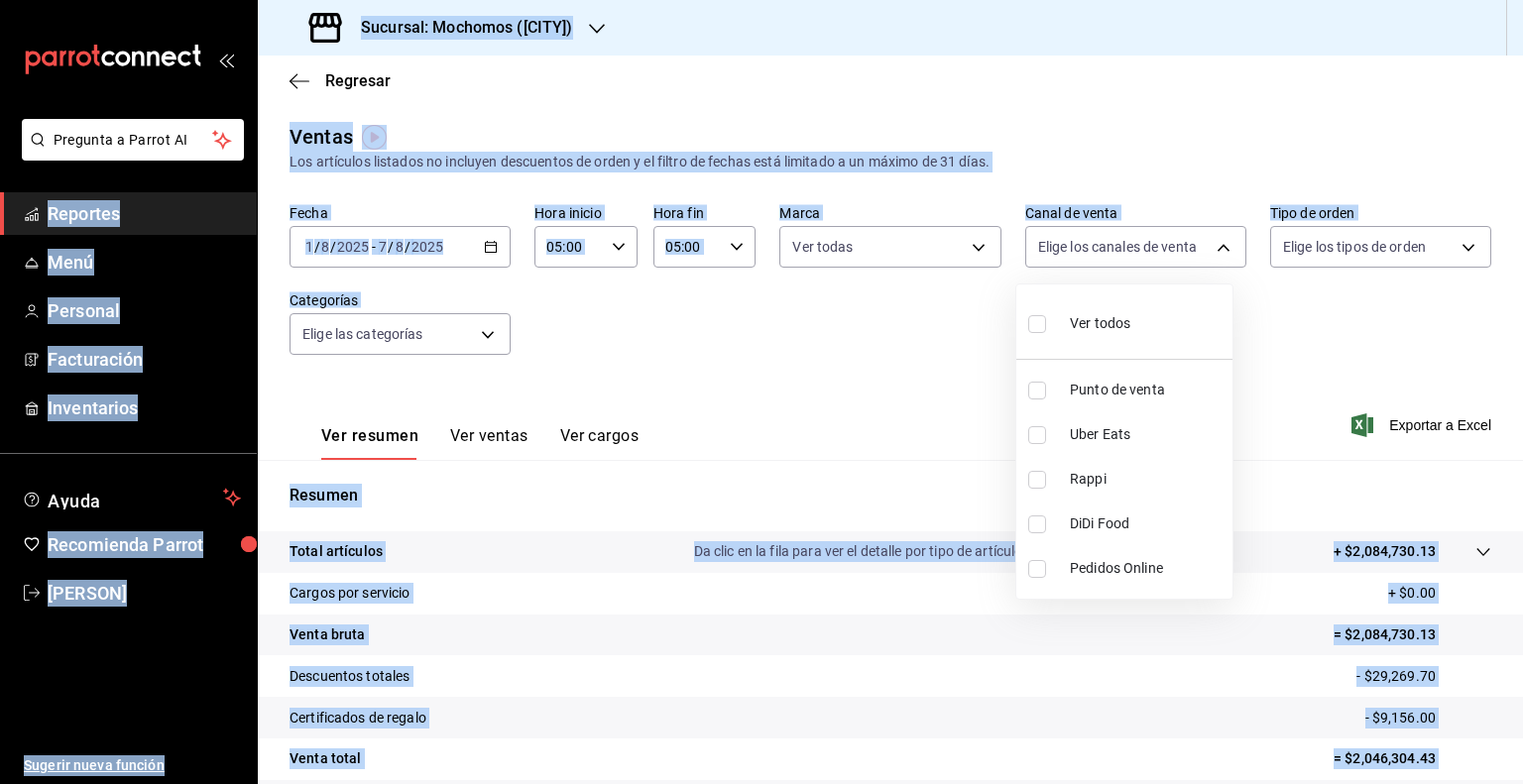 click at bounding box center [762, 392] 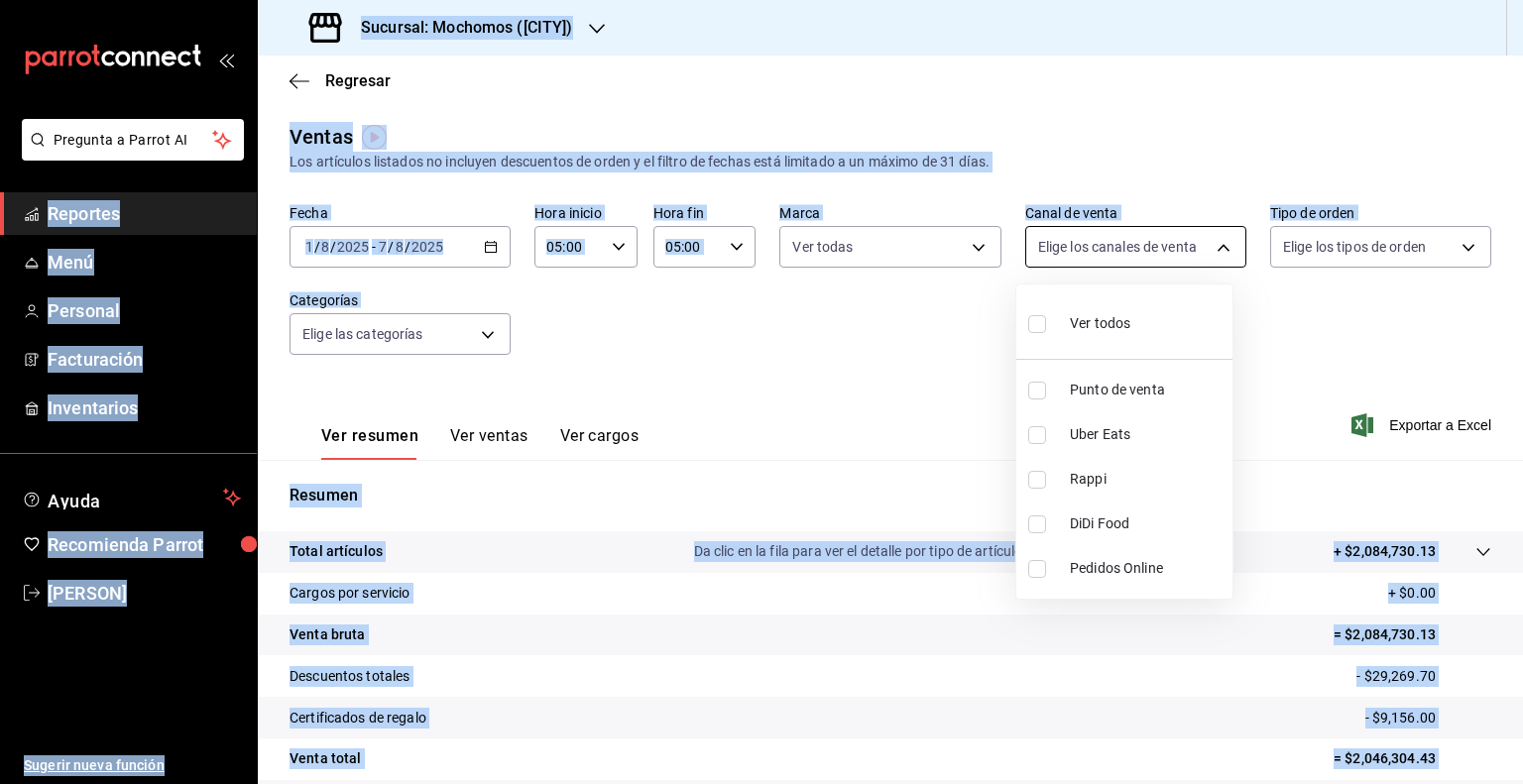 click on "Pregunta a Parrot AI Reportes   Menú   Personal   Facturación   Inventarios   Ayuda Recomienda Parrot   [PERSON]   Sugerir nueva función   Sucursal: Mochomos ([CITY]) Regresar Ventas Los artículos listados no incluyen descuentos de orden y el filtro de fechas está limitado a un máximo de 31 días. Fecha 2025-08-01 1 / 8 / 2025 - 2025-08-07 7 / 8 / 2025 Hora inicio 05:00 Hora inicio Hora fin 05:00 Hora fin Marca Ver todas c300ab0f-4e96-434a-ab79-9fec8b673c9f Canal de venta Elige los canales de venta Tipo de orden Elige los tipos de orden Categorías Elige las categorías Ver resumen Ver ventas Ver cargos Exportar a Excel Resumen Total artículos Da clic en la fila para ver el detalle por tipo de artículo + $2,084,730.13 Cargos por servicio + $0.00 Venta bruta = $2,084,730.13 Descuentos totales - $29,269.70 Certificados de regalo - $9,156.00 Venta total = $2,046,304.43 Impuestos - $151,578.11 Venta neta = $1,894,726.32 Pregunta a Parrot AI Reportes   Menú   Personal   Facturación   Inventarios" at bounding box center [762, 392] 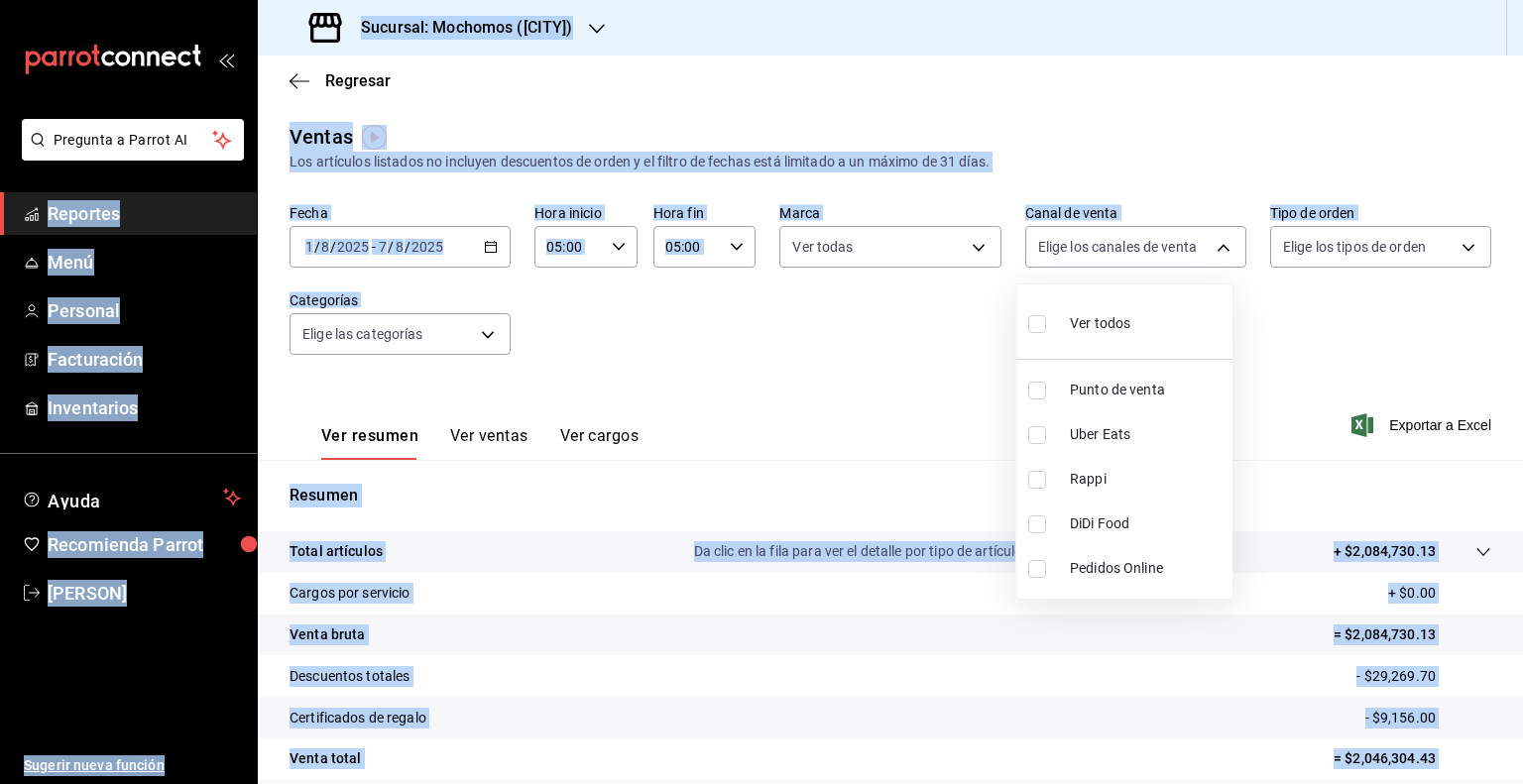 click on "Ver todos" at bounding box center (1124, 321) 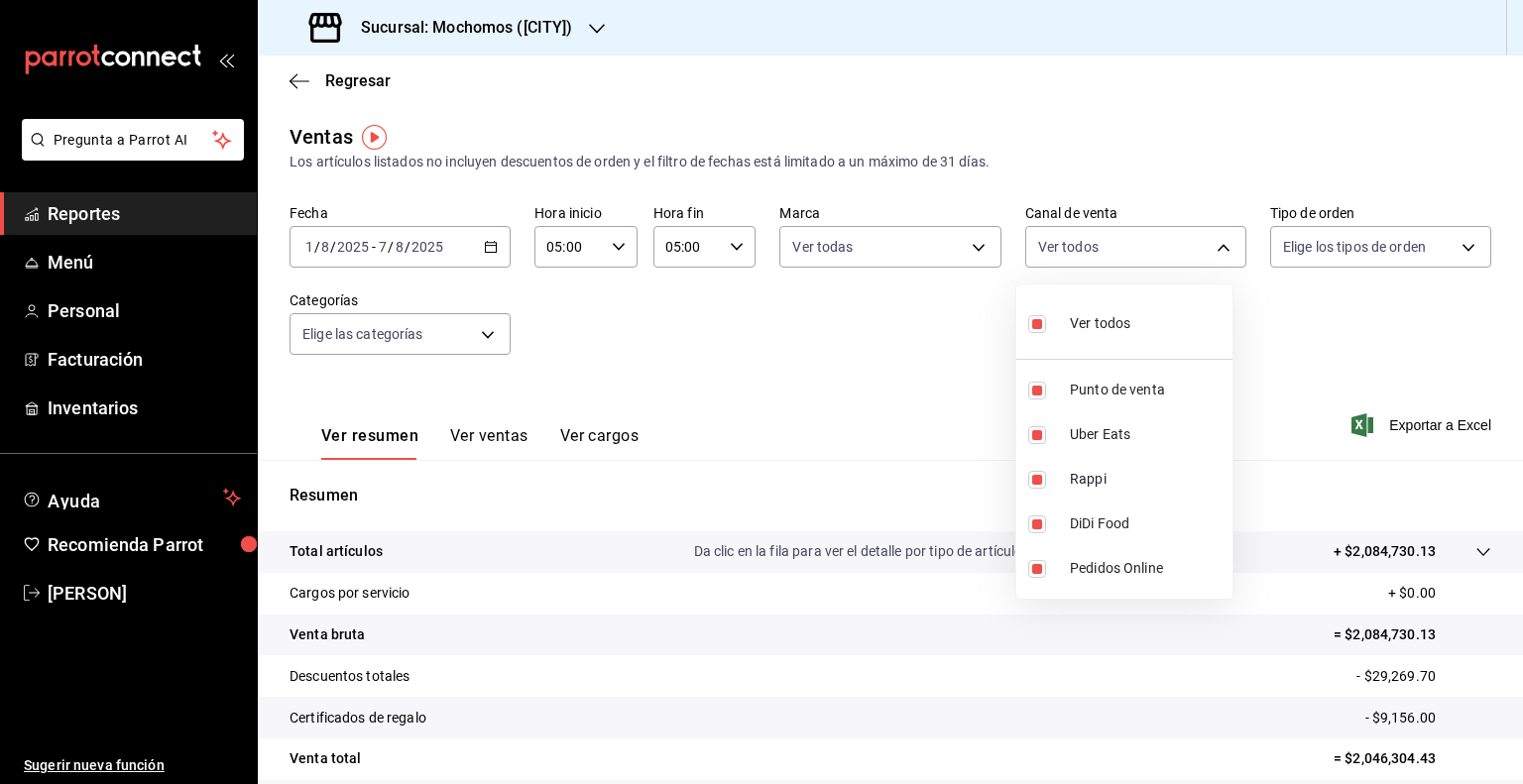 click at bounding box center [762, 392] 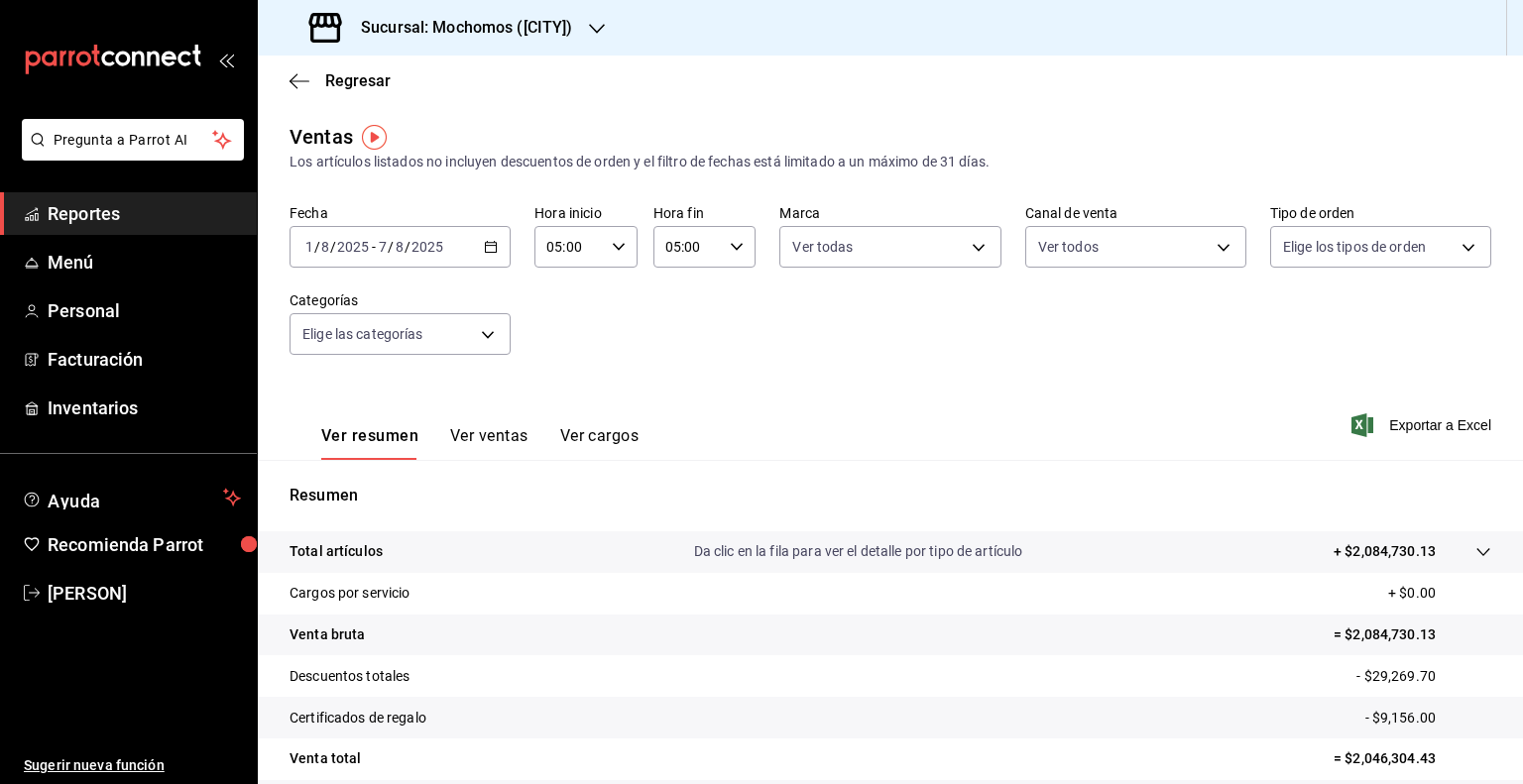 click on "Pregunta a Parrot AI Reportes   Menú   Personal   Facturación   Inventarios   Ayuda Recomienda Parrot   [PERSON]   Sugerir nueva función   Sucursal: Mochomos ([CITY]) Regresar Ventas Los artículos listados no incluyen descuentos de orden y el filtro de fechas está limitado a un máximo de 31 días. Fecha 2025-08-01 1 / 8 / 2025 - 2025-08-07 7 / 8 / 2025 Hora inicio 05:00 Hora inicio Hora fin 05:00 Hora fin Marca Ver todas c300ab0f-4e96-434a-ab79-9fec8b673c9f Canal de venta Elige los canales de venta Tipo de orden Elige los tipos de orden Categorías Elige las categorías Ver resumen Ver ventas Ver cargos Exportar a Excel Resumen Total artículos Da clic en la fila para ver el detalle por tipo de artículo + $2,084,730.13 Cargos por servicio + $0.00 Venta bruta = $2,084,730.13 Descuentos totales - $29,269.70 Certificados de regalo - $9,156.00 Venta total = $2,046,304.43 Impuestos - $151,578.11 Venta neta = $1,894,726.32 Pregunta a Parrot AI Reportes   Menú   Personal   Facturación   Inventarios" at bounding box center [762, 392] 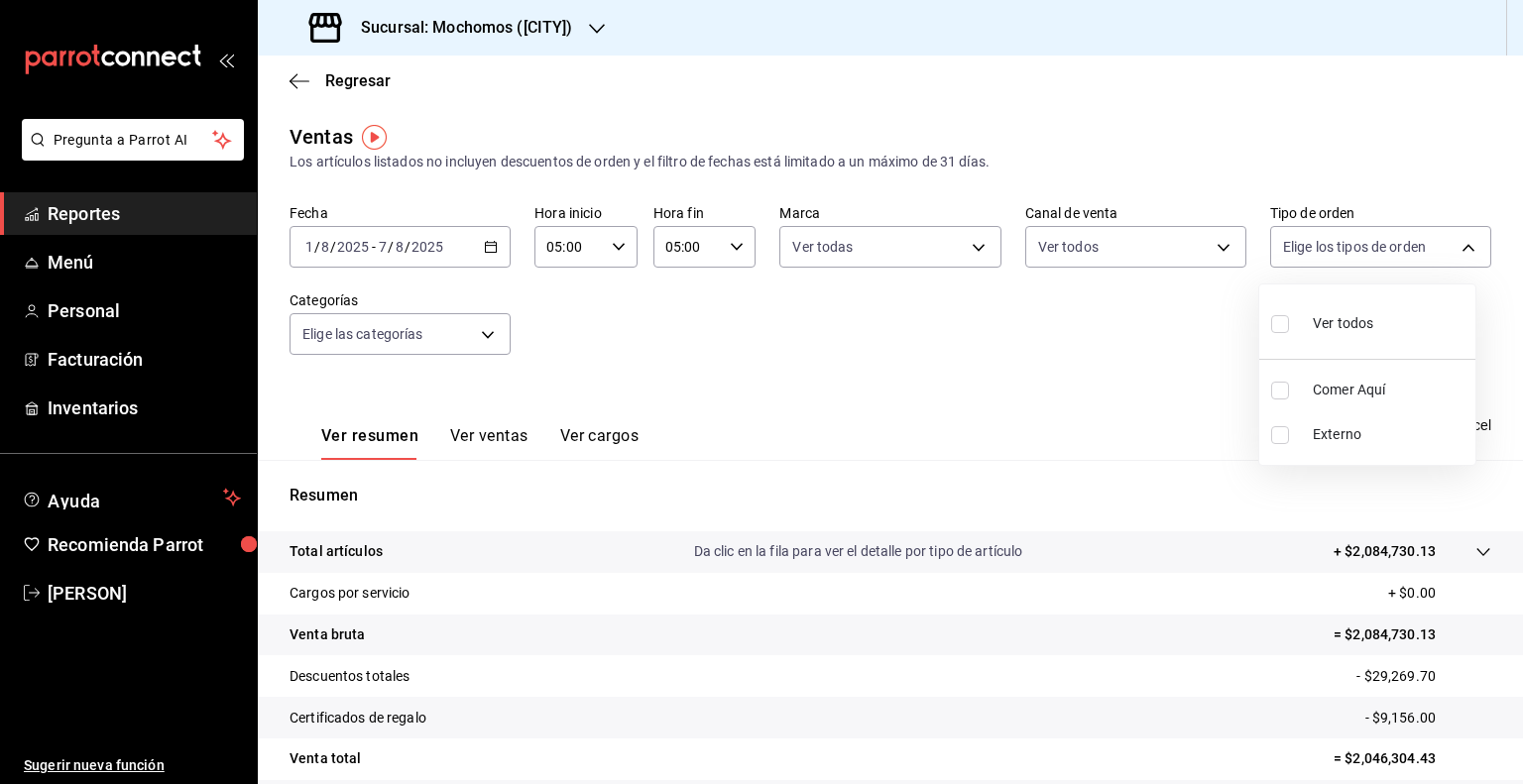 click at bounding box center [762, 392] 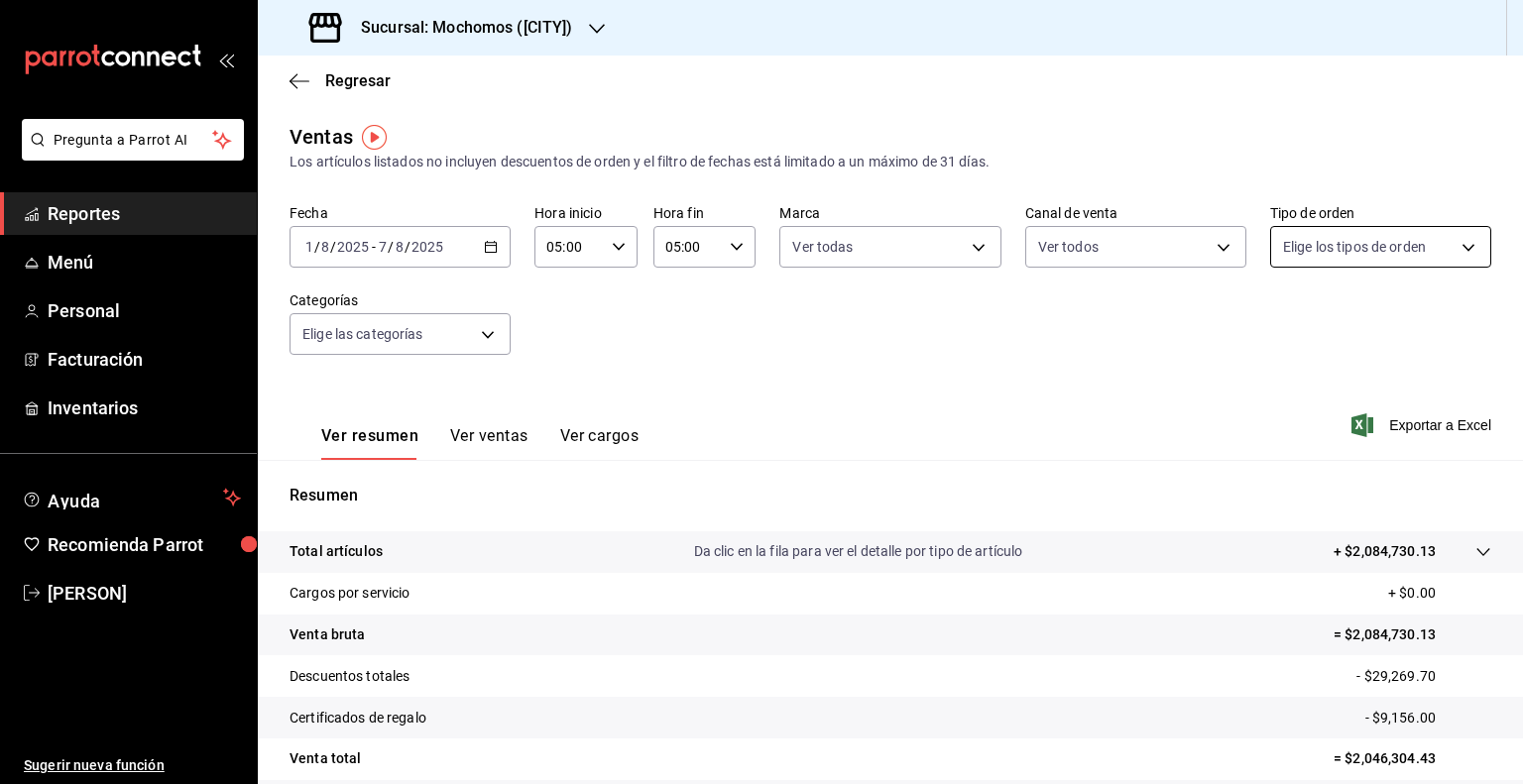 click on "Pregunta a Parrot AI Reportes   Menú   Personal   Facturación   Inventarios   Ayuda Recomienda Parrot   [PERSON]   Sugerir nueva función   Sucursal: Mochomos ([CITY]) Regresar Ventas Los artículos listados no incluyen descuentos de orden y el filtro de fechas está limitado a un máximo de 31 días. Fecha 2025-08-01 1 / 8 / 2025 - 2025-08-07 7 / 8 / 2025 Hora inicio 05:00 Hora inicio Hora fin 05:00 Hora fin Marca Ver todas c300ab0f-4e96-434a-ab79-9fec8b673c9f Canal de venta Elige los canales de venta Tipo de orden Elige los tipos de orden Categorías Elige las categorías Ver resumen Ver ventas Ver cargos Exportar a Excel Resumen Total artículos Da clic en la fila para ver el detalle por tipo de artículo + $2,084,730.13 Cargos por servicio + $0.00 Venta bruta = $2,084,730.13 Descuentos totales - $29,269.70 Certificados de regalo - $9,156.00 Venta total = $2,046,304.43 Impuestos - $151,578.11 Venta neta = $1,894,726.32 Pregunta a Parrot AI Reportes   Menú   Personal   Facturación   Inventarios" at bounding box center [762, 392] 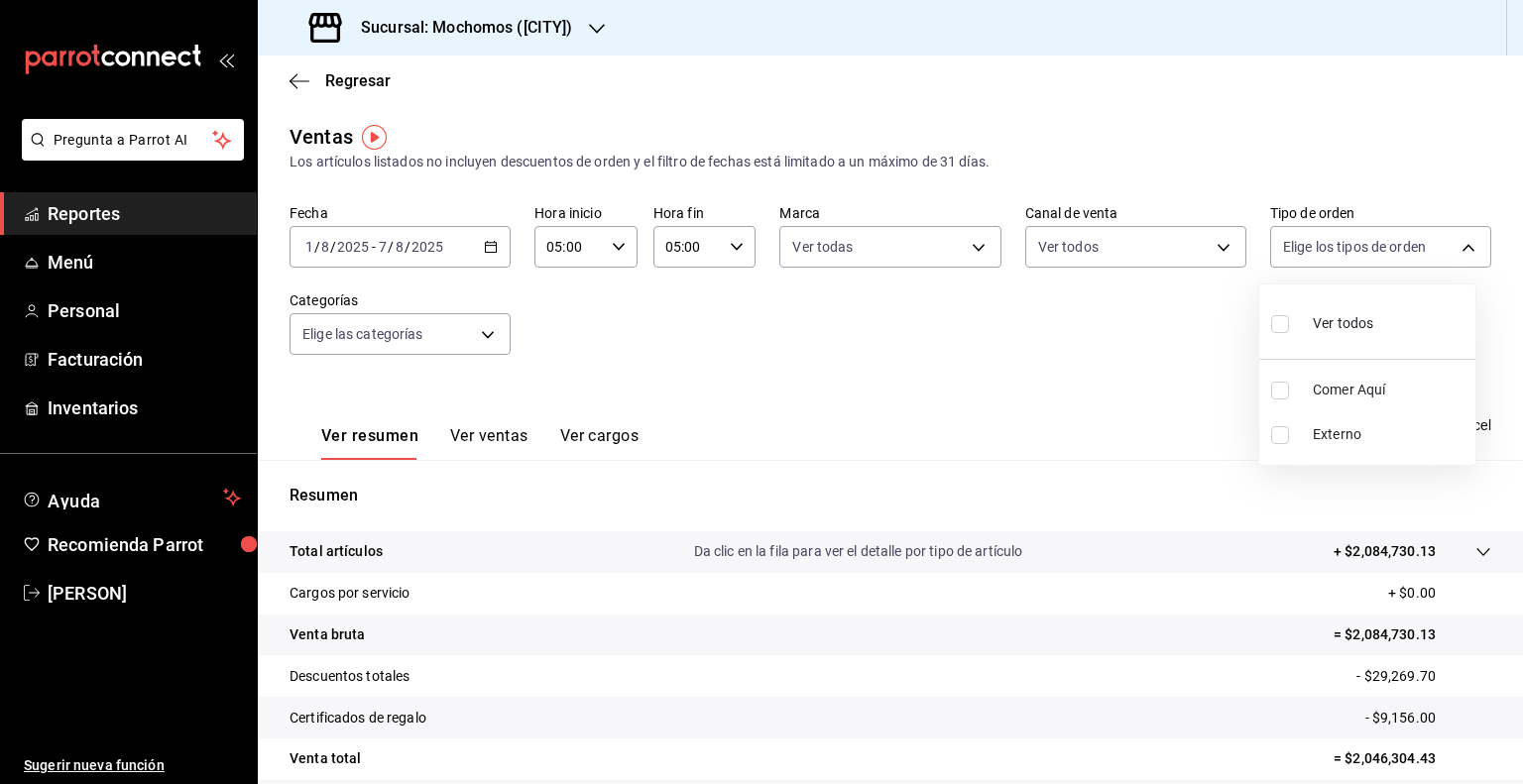 click on "Ver todos" at bounding box center (1343, 323) 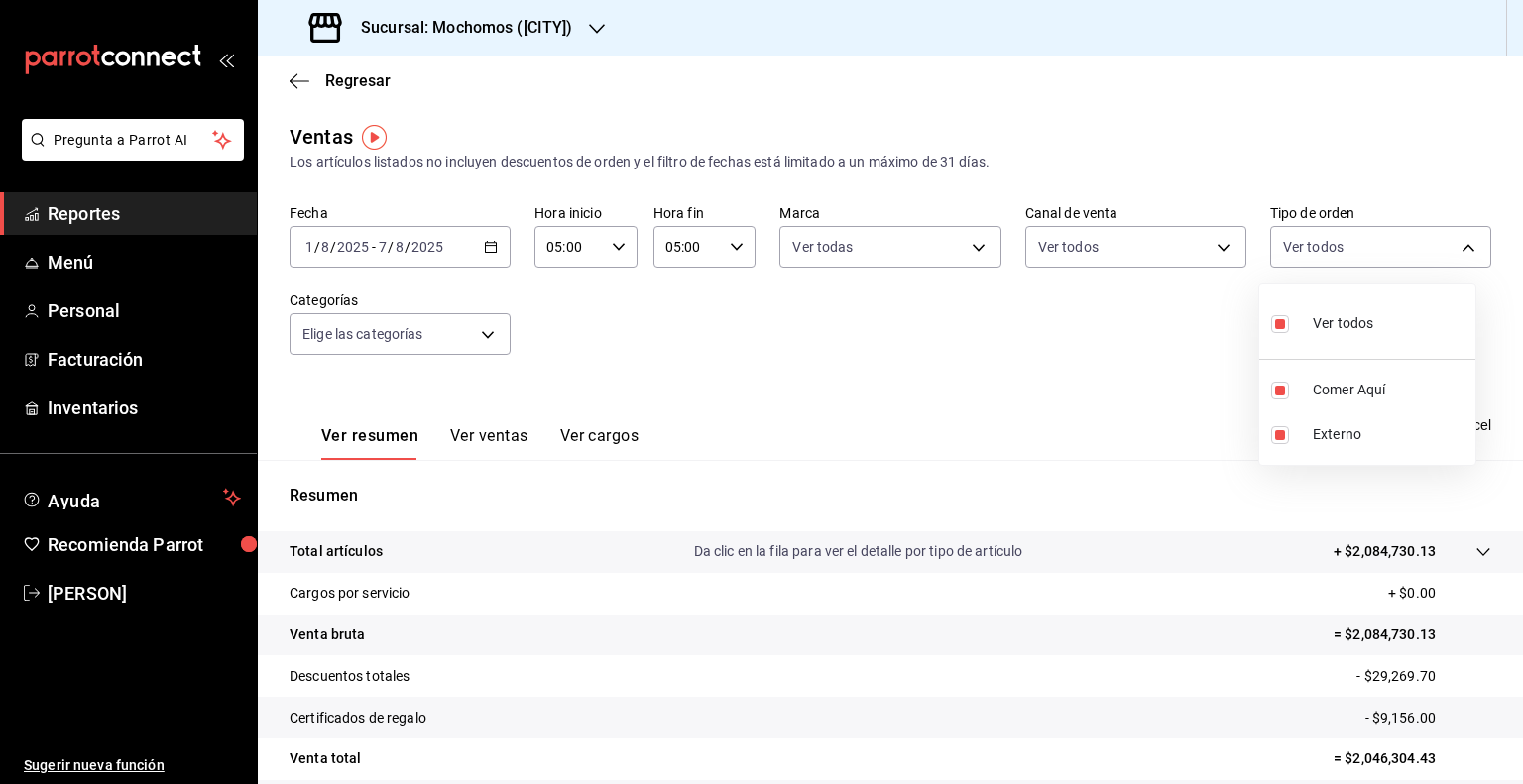 click at bounding box center [762, 392] 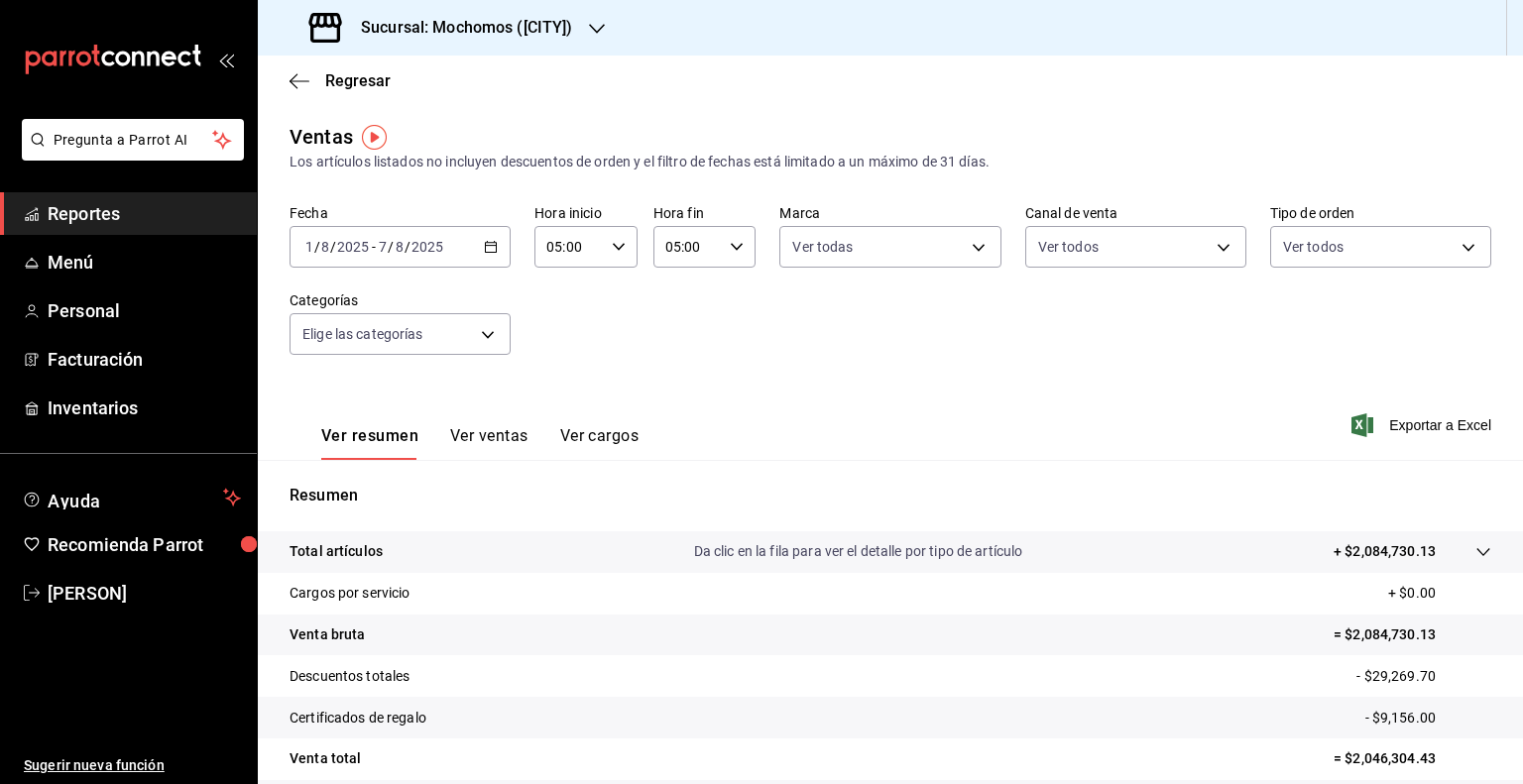 click on "Pregunta a Parrot AI Reportes   Menú   Personal   Facturación   Inventarios   Ayuda Recomienda Parrot   [PERSON]   Sugerir nueva función   Sucursal: Mochomos ([CITY]) Regresar Ventas Los artículos listados no incluyen descuentos de orden y el filtro de fechas está limitado a un máximo de 31 días. Fecha 2025-08-01 1 / 8 / 2025 - 2025-08-07 7 / 8 / 2025 Hora inicio 05:00 Hora inicio Hora fin 05:00 Hora fin Marca Ver todas c300ab0f-4e96-434a-ab79-9fec8b673c9f Canal de venta Ver todos PARROT,UBER_EATS,RAPPI,DIDI_FOOD,ONLINE Tipo de orden Ver todas 59fdec9d-7e45-44f1-b527-5416629fe4e9,EXTERNAL Categorías Elige las categorías Ver resumen Ver ventas Ver cargos Exportar a Excel Resumen Total artículos Da clic en la fila para ver el detalle por tipo de artículo + $2,084,730.13 Cargos por servicio + $0.00 Venta bruta = $2,084,730.13 Descuentos totales - $29,269.70 Certificados de regalo - $9,156.00 Venta total = $2,046,304.43 Impuestos - $151,578.11 Venta neta = $1,894,726.32 Pregunta a Parrot AI" at bounding box center (762, 392) 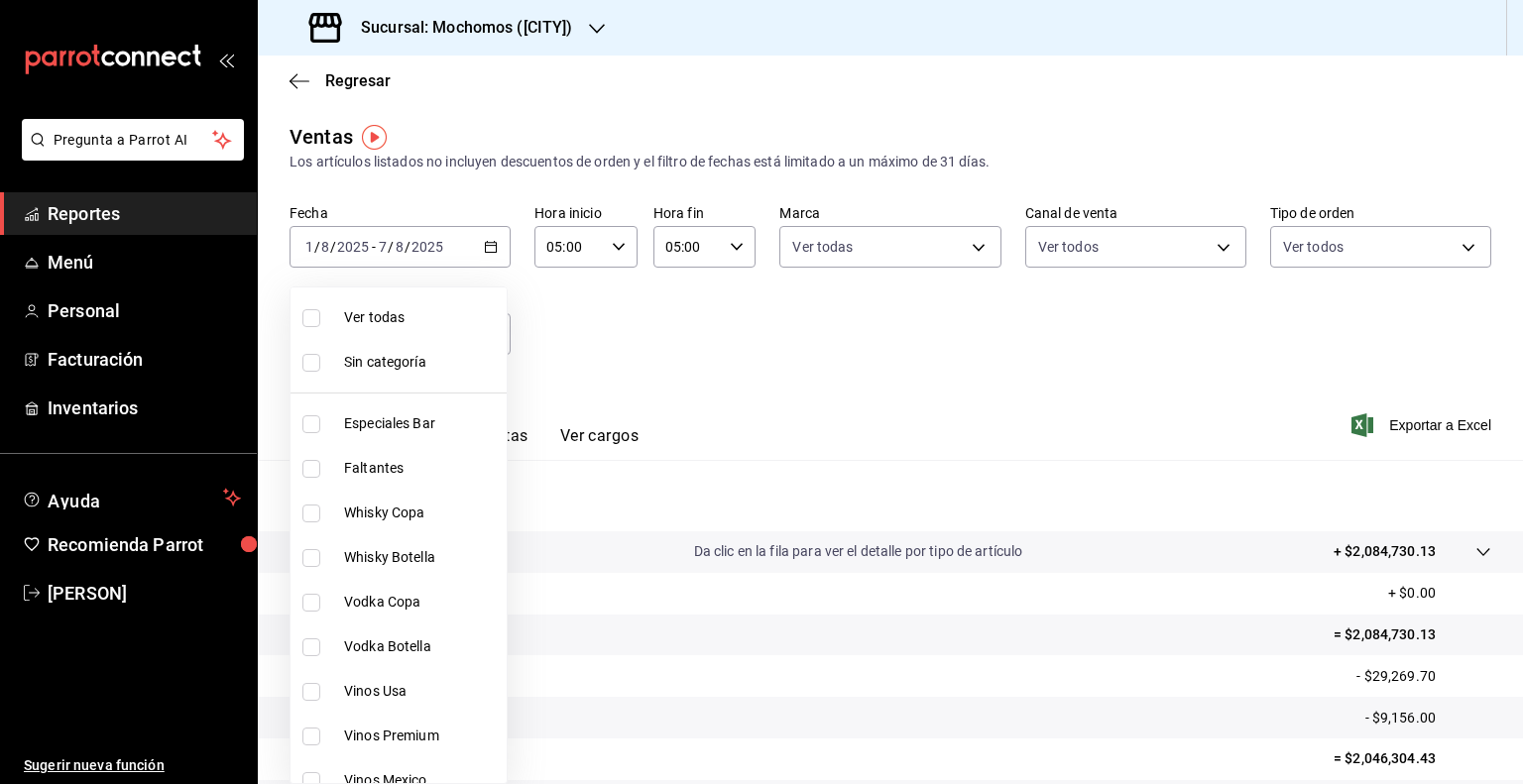 click on "Ver todas" at bounding box center [399, 317] 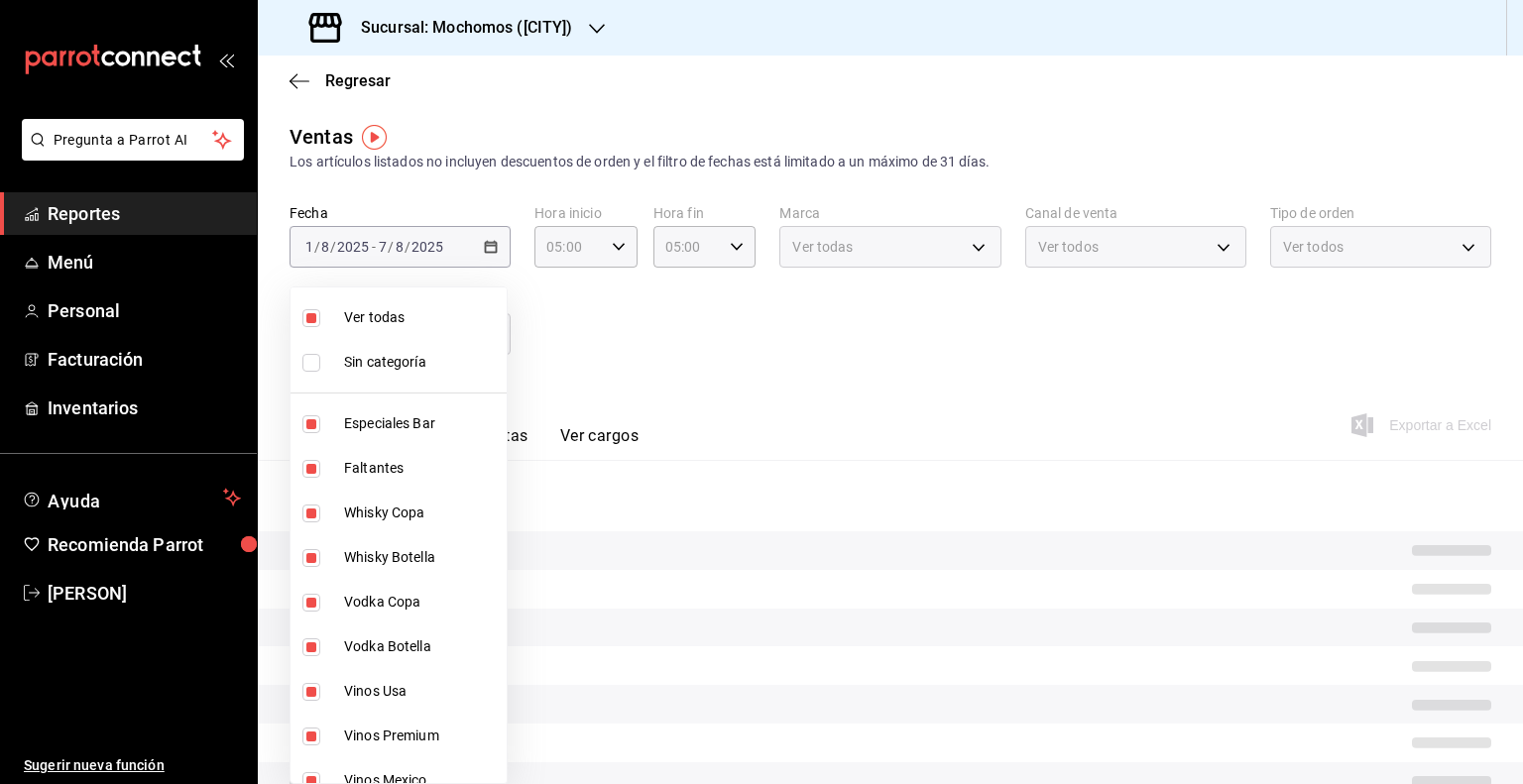 click at bounding box center (762, 392) 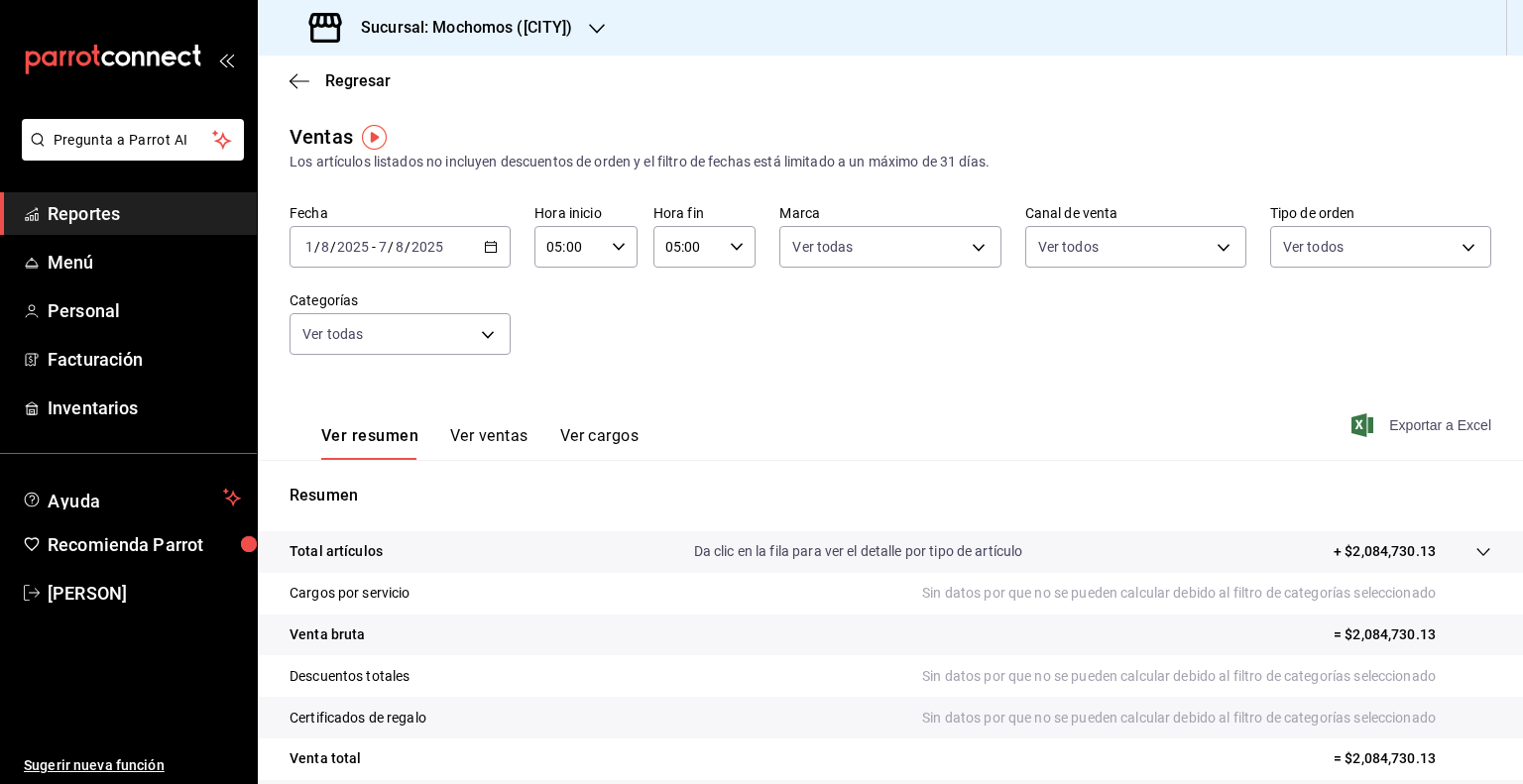 click on "Exportar a Excel" at bounding box center [1423, 425] 